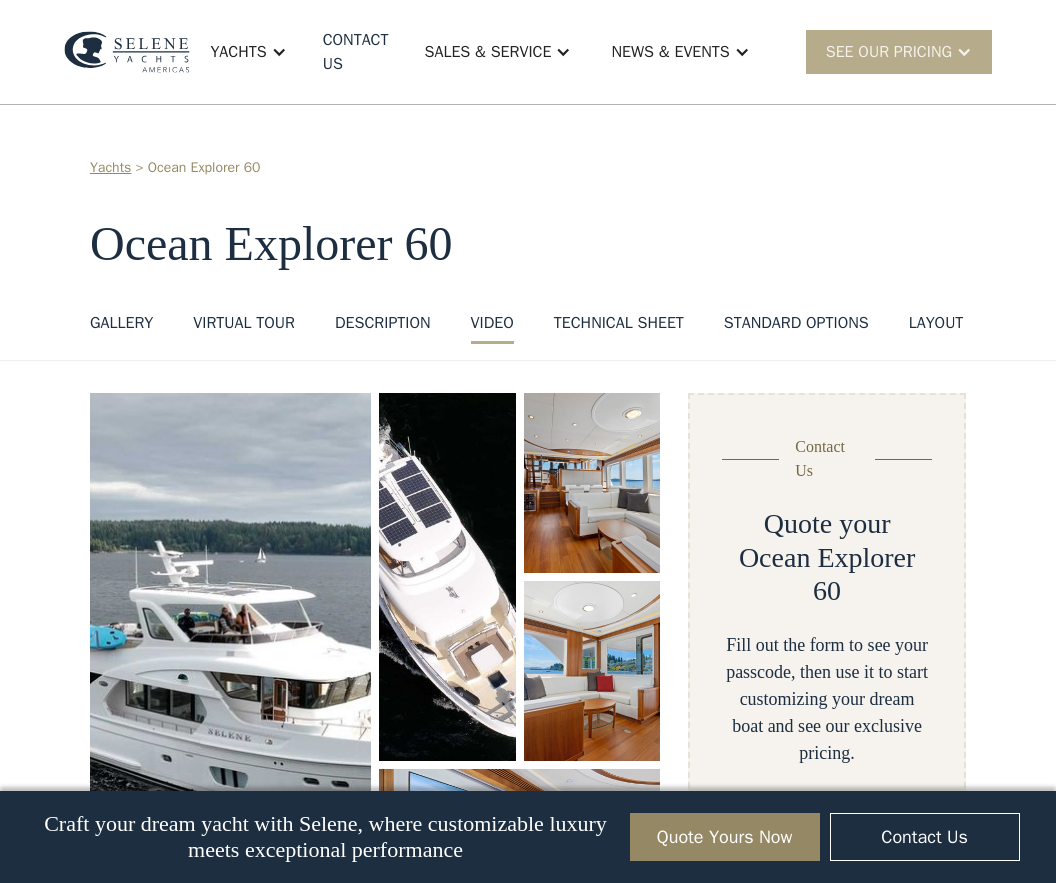 scroll, scrollTop: 2543, scrollLeft: 0, axis: vertical 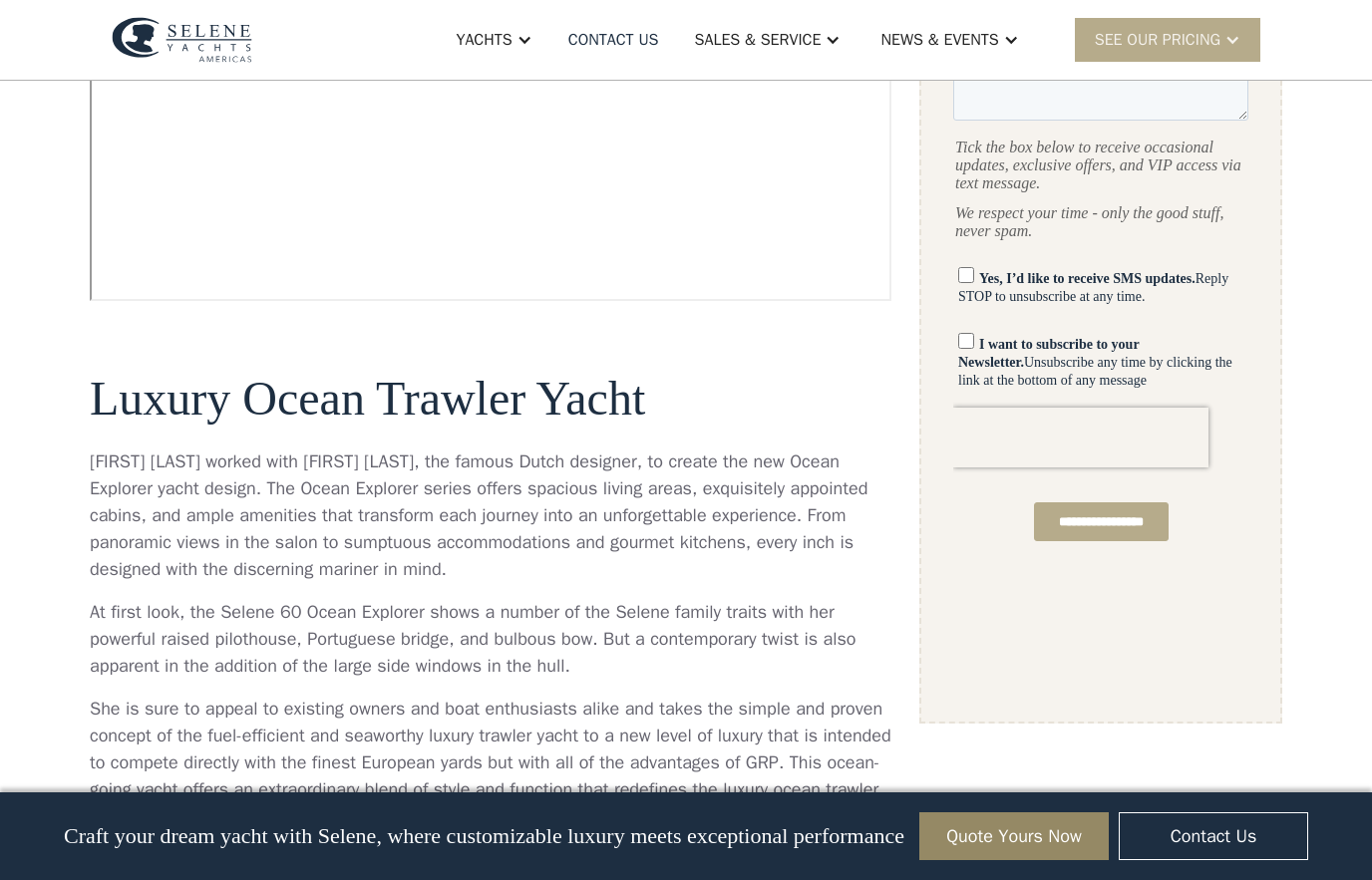 click on "Yachts" at bounding box center (494, 40) 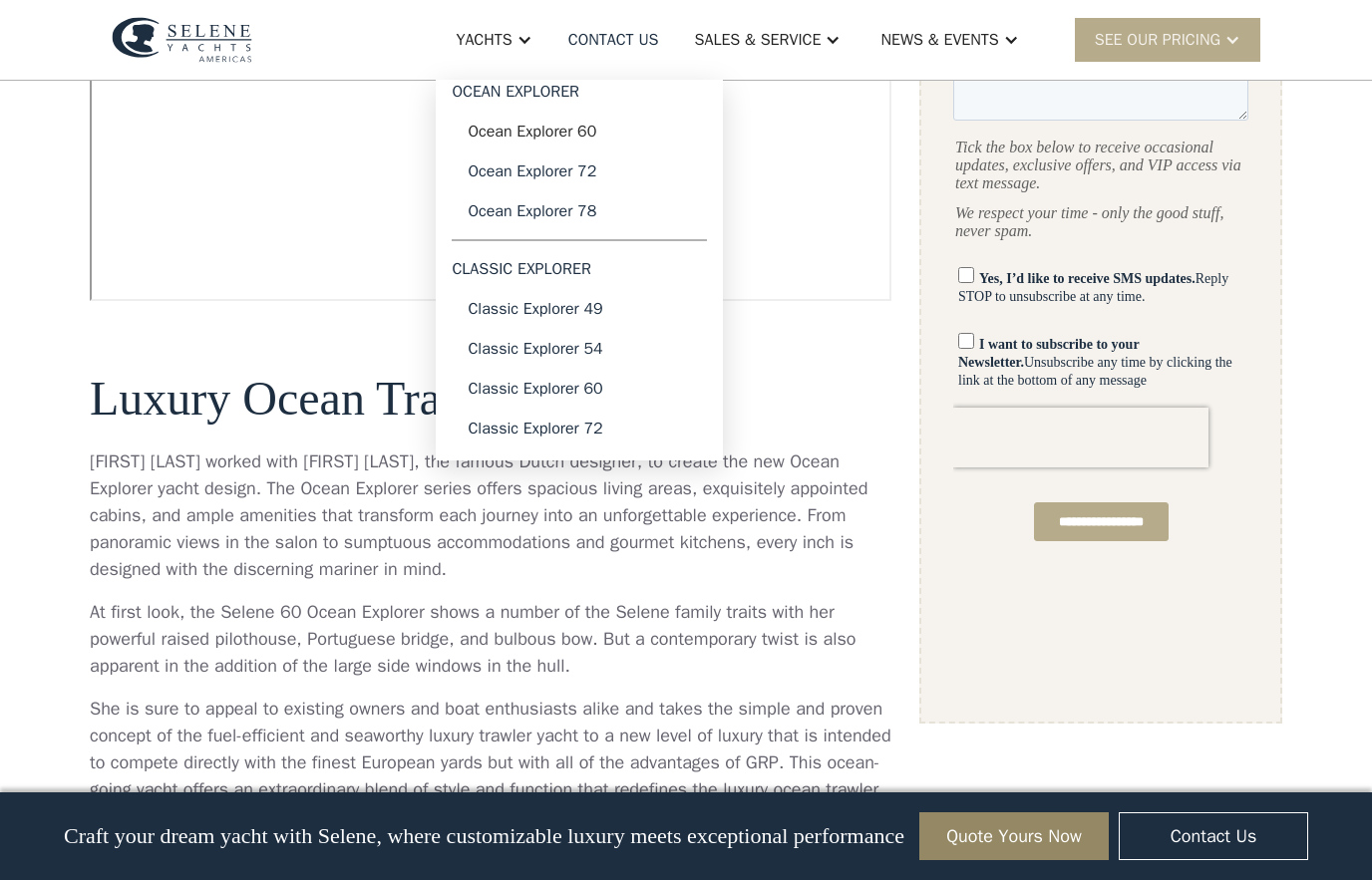 click on "Ocean Explorer 60" at bounding box center [579, 132] 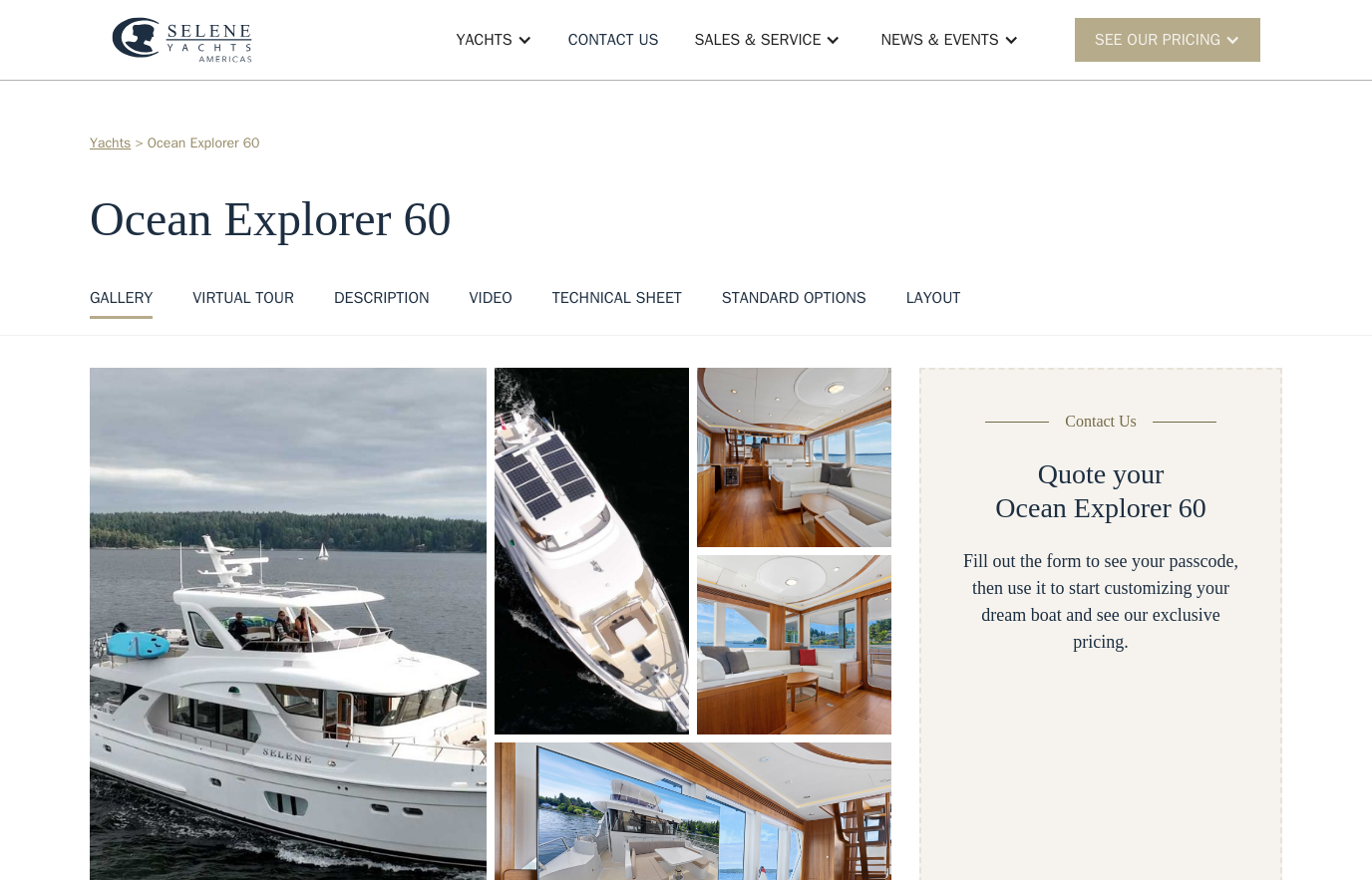 scroll, scrollTop: 300, scrollLeft: 0, axis: vertical 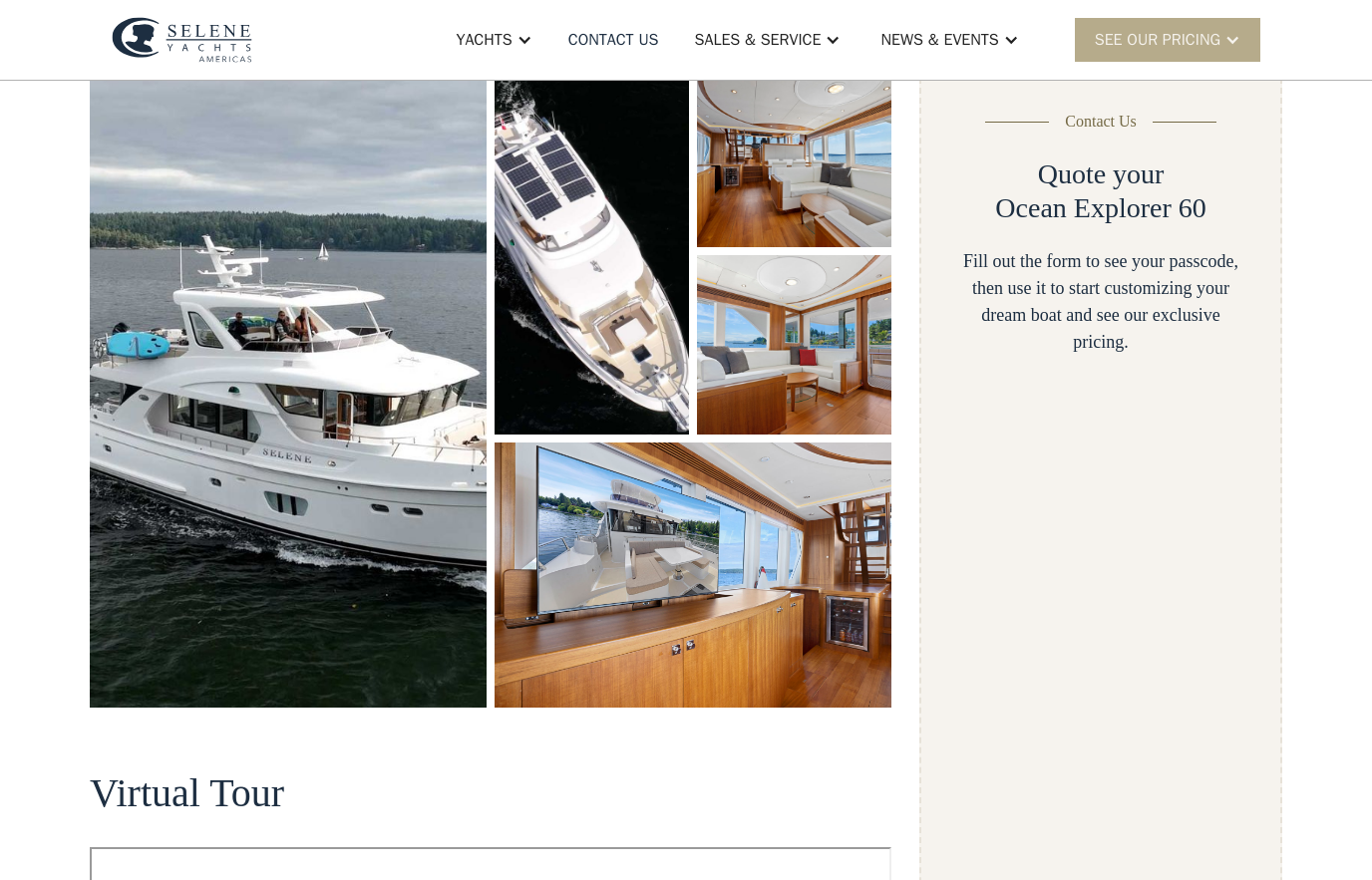 click at bounding box center (288, 387) 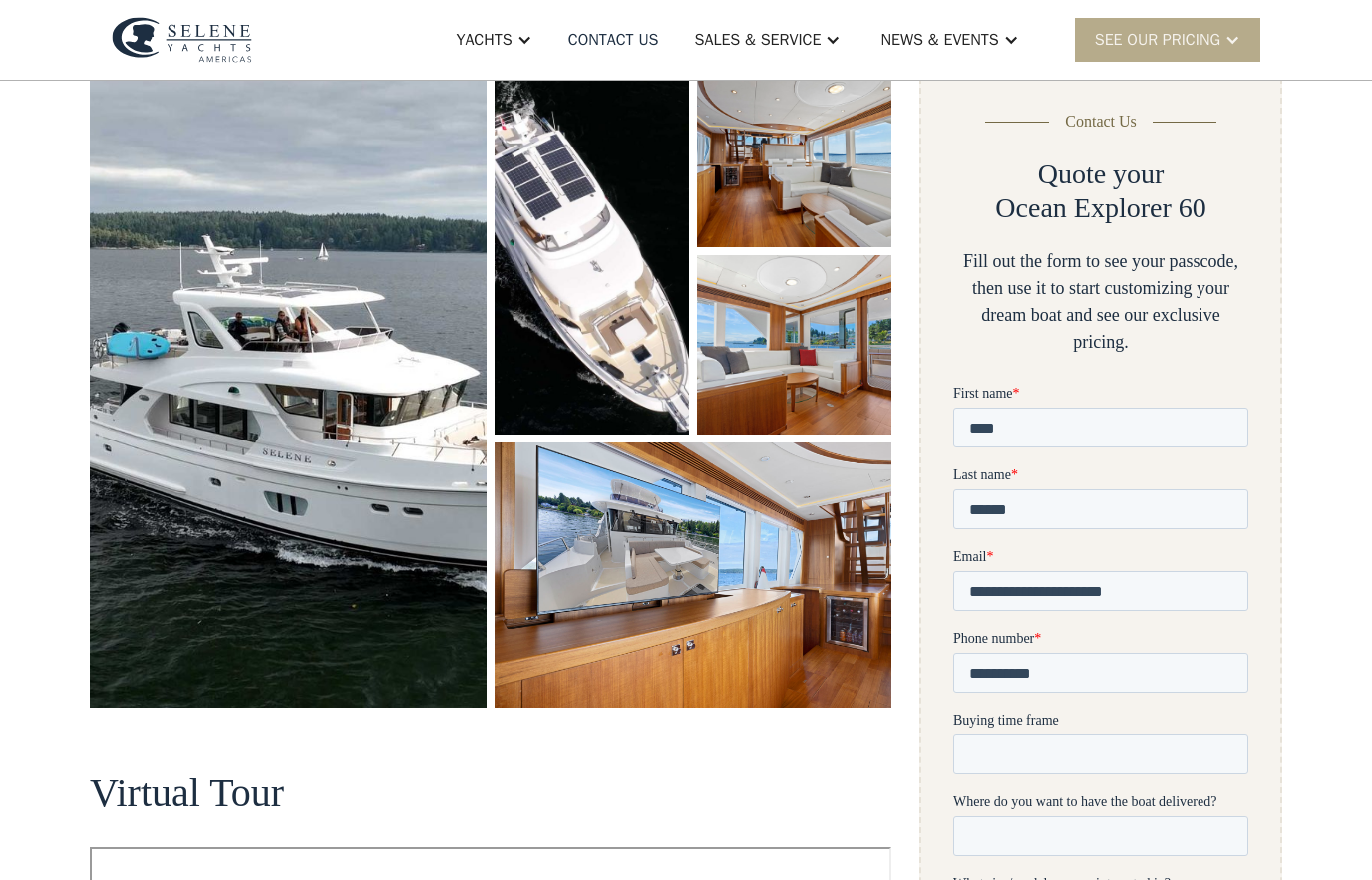 scroll, scrollTop: 300, scrollLeft: 0, axis: vertical 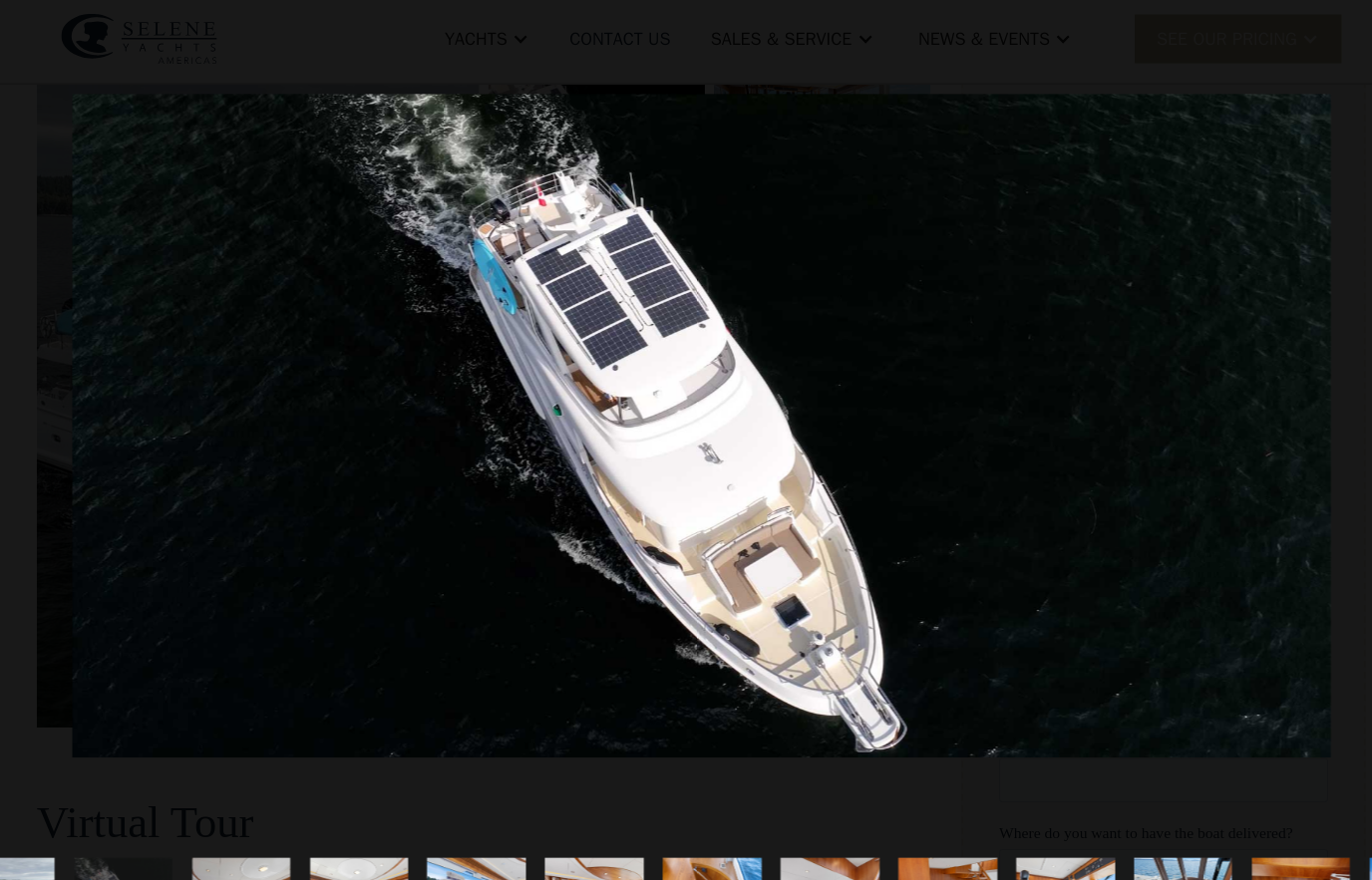 click at bounding box center (686, 387) 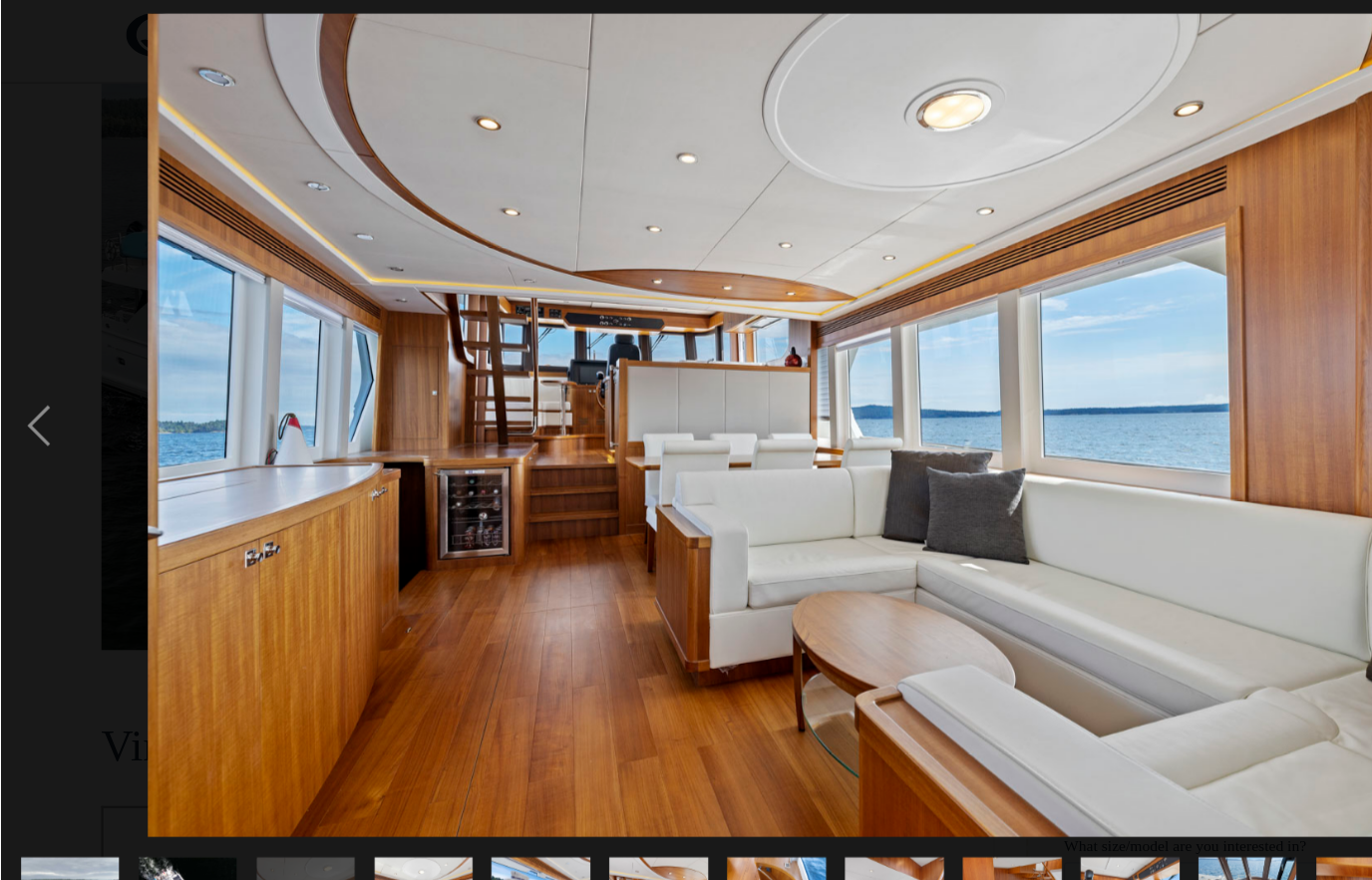 scroll, scrollTop: 423, scrollLeft: 0, axis: vertical 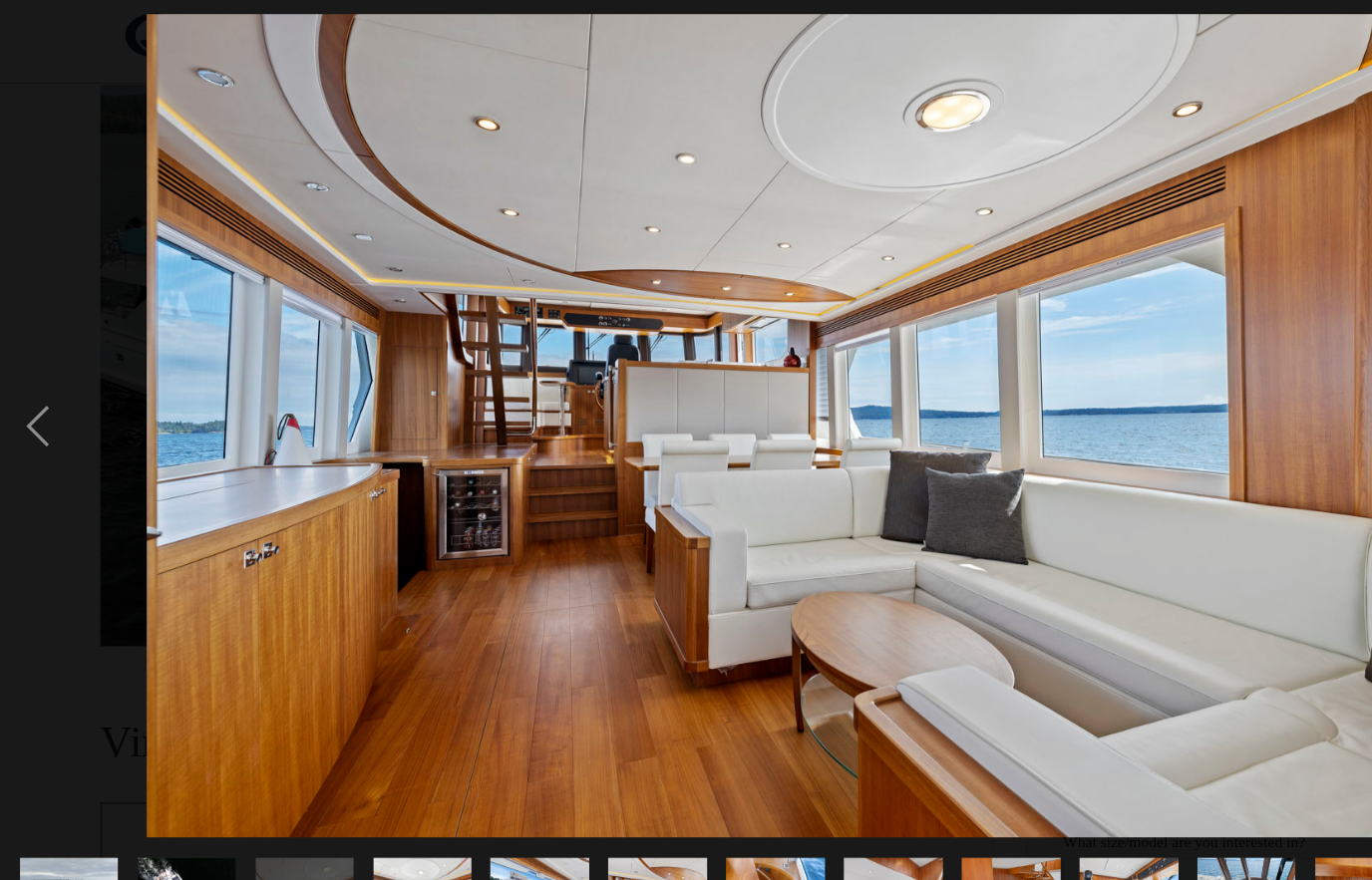 click at bounding box center (34, 388) 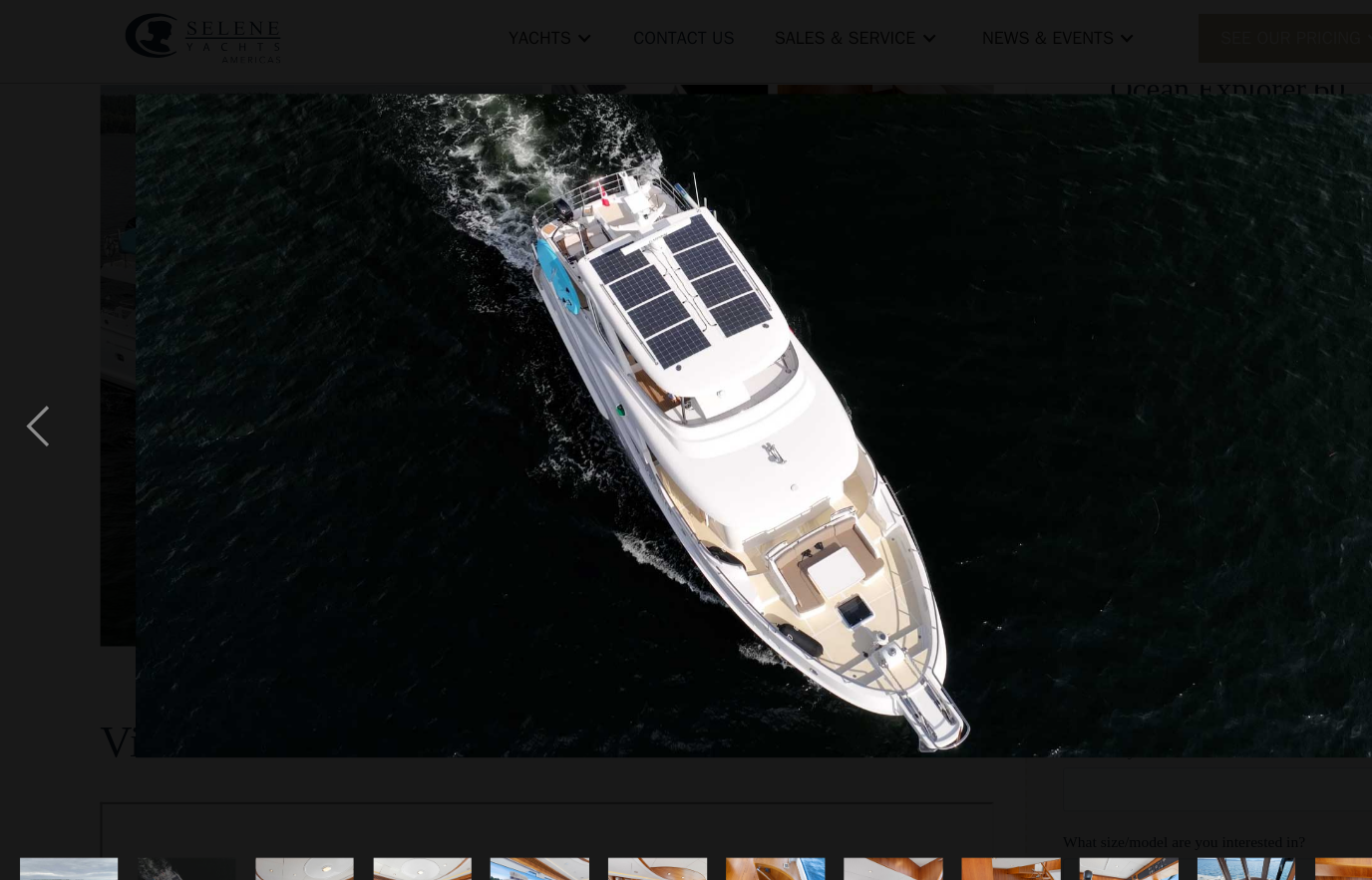 click at bounding box center (34, 388) 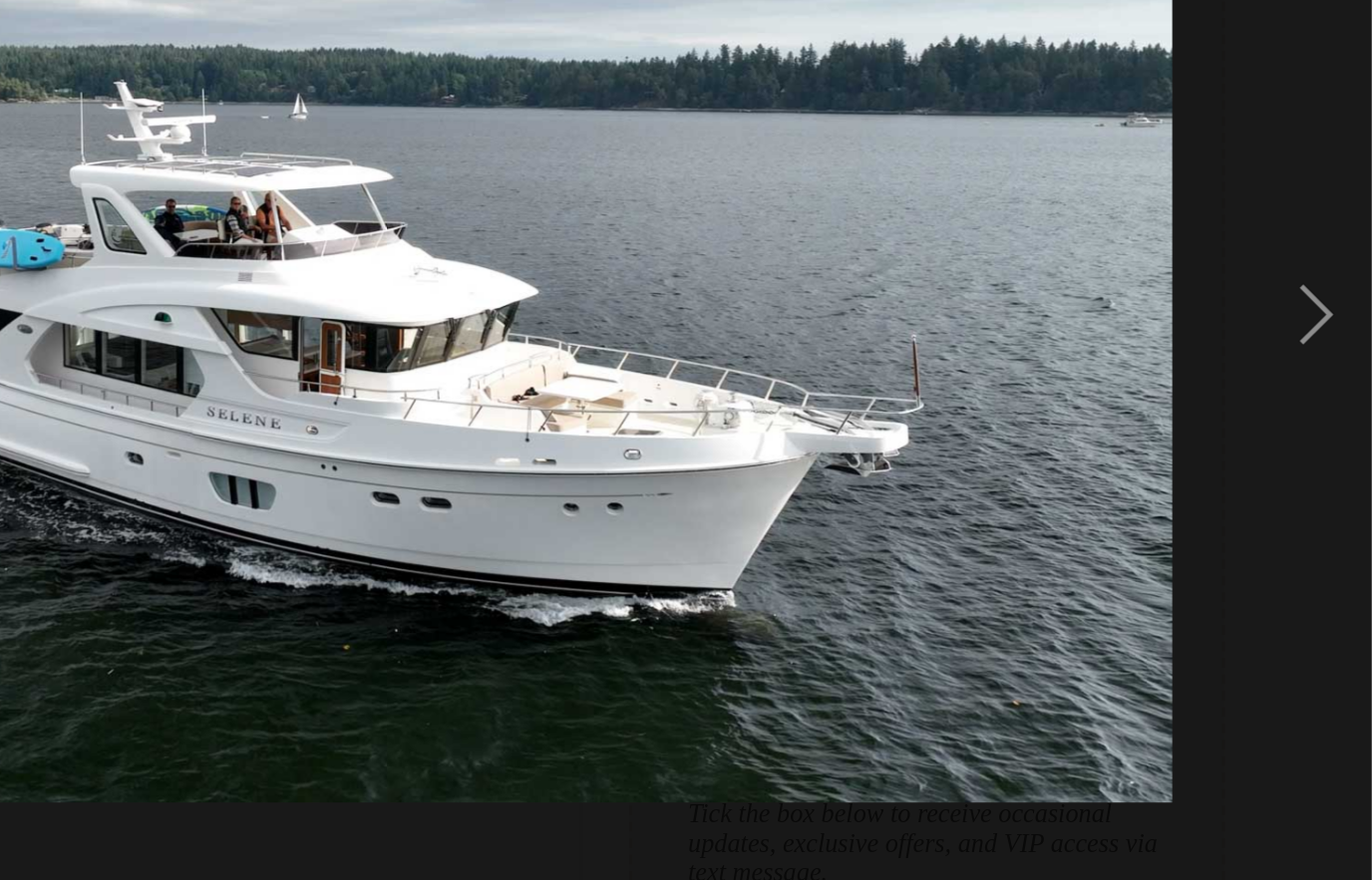 scroll, scrollTop: 701, scrollLeft: 0, axis: vertical 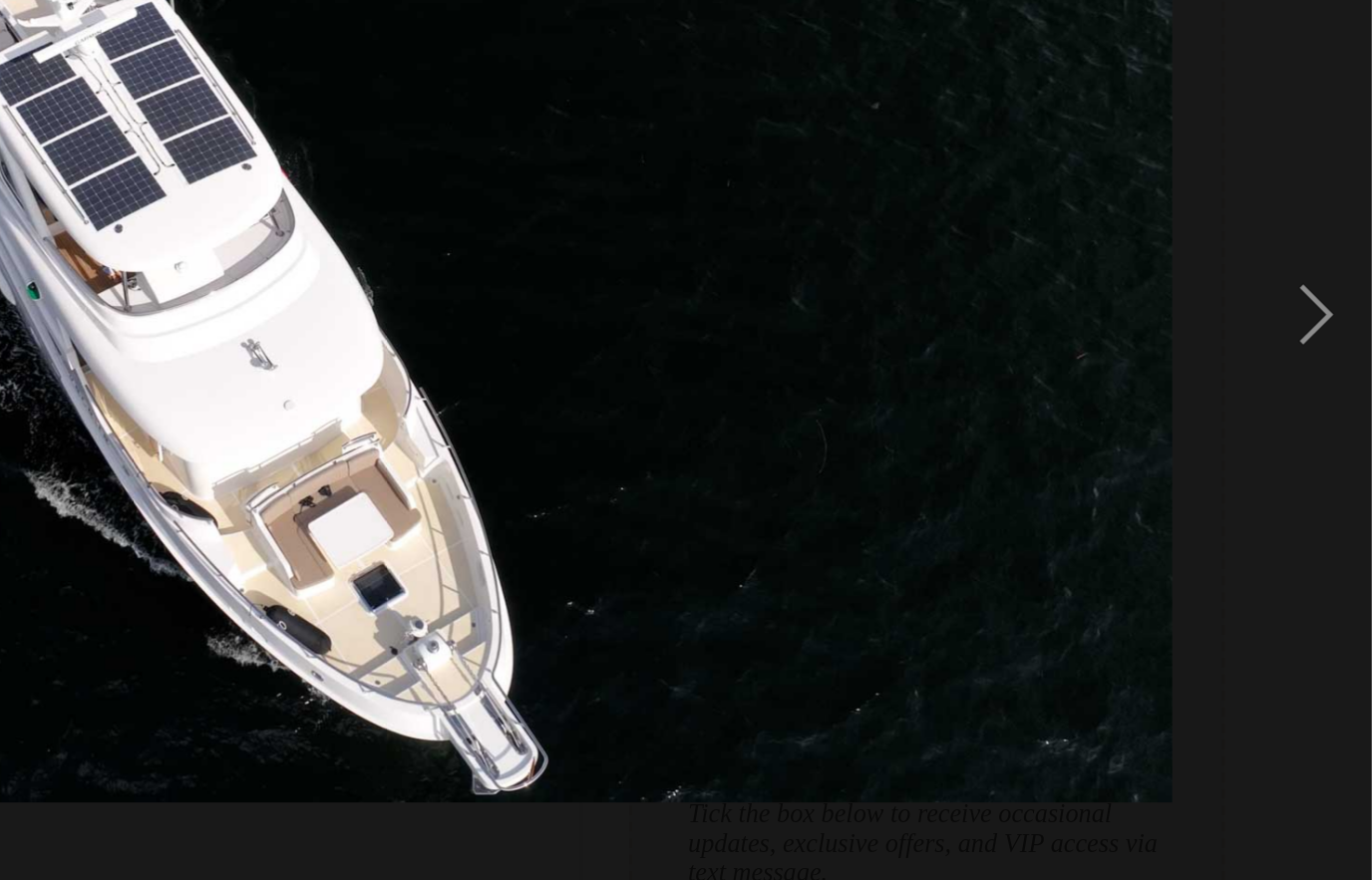 click at bounding box center [1338, 388] 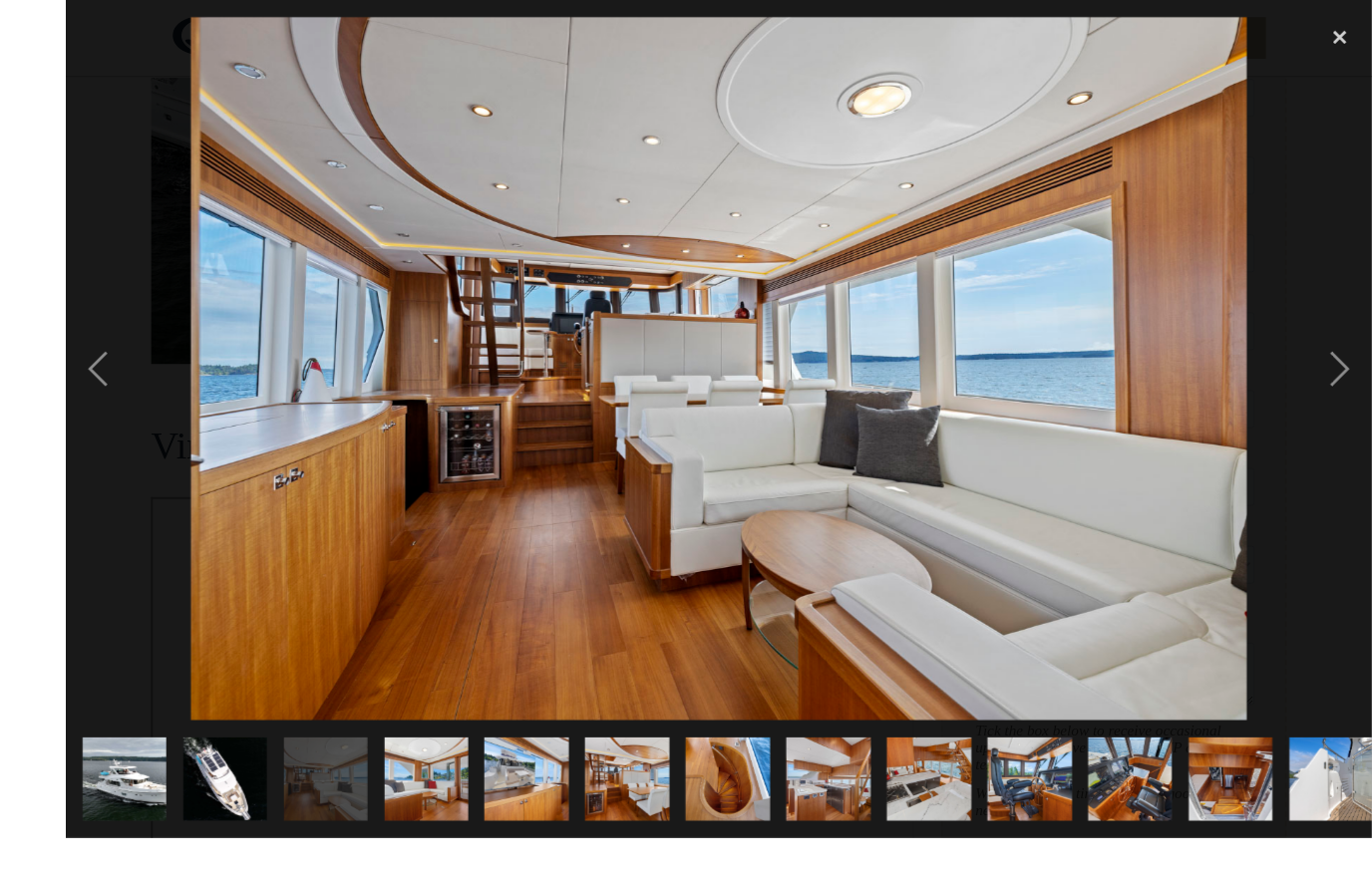 scroll, scrollTop: 706, scrollLeft: 0, axis: vertical 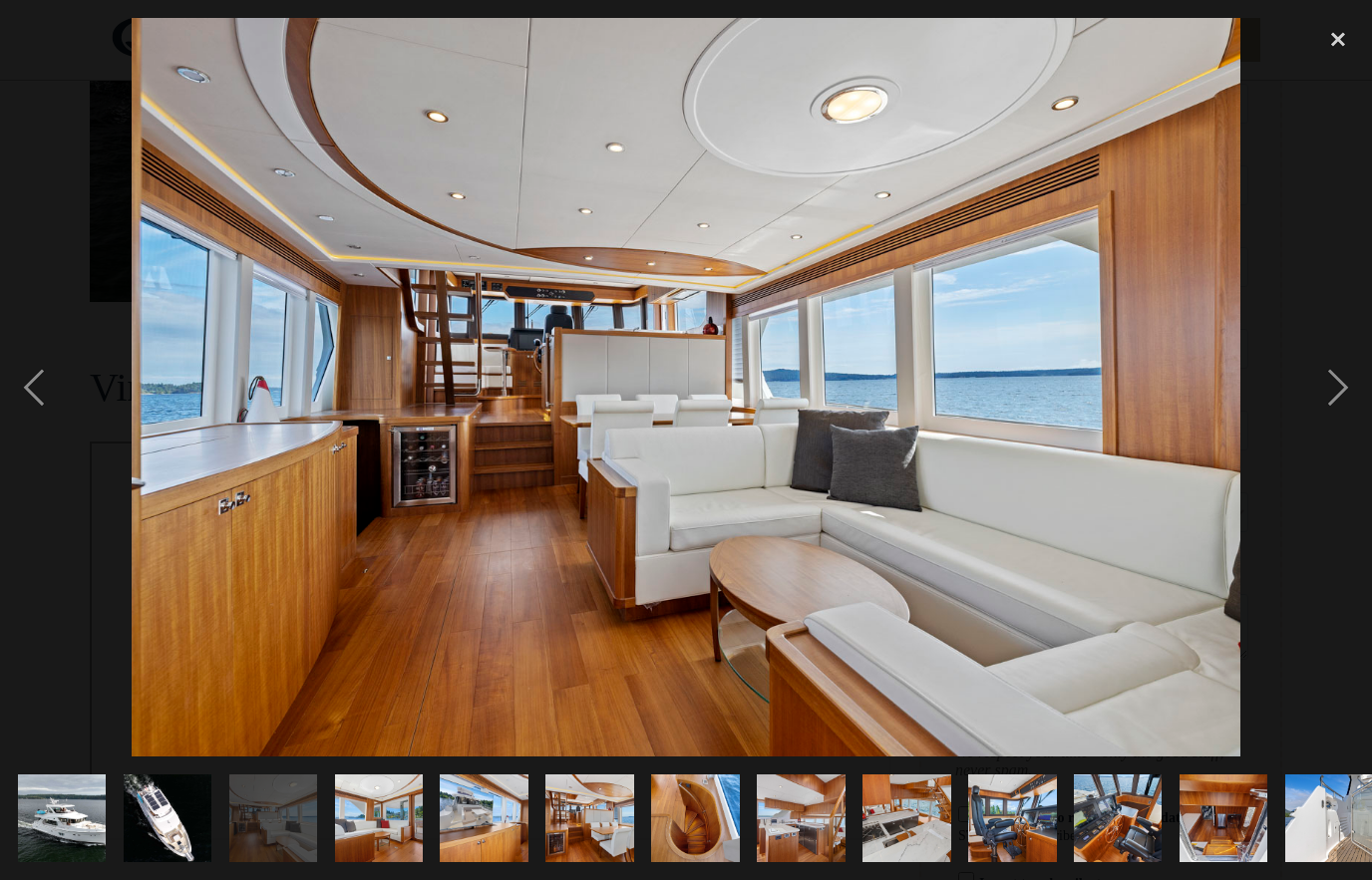 click at bounding box center (1338, 388) 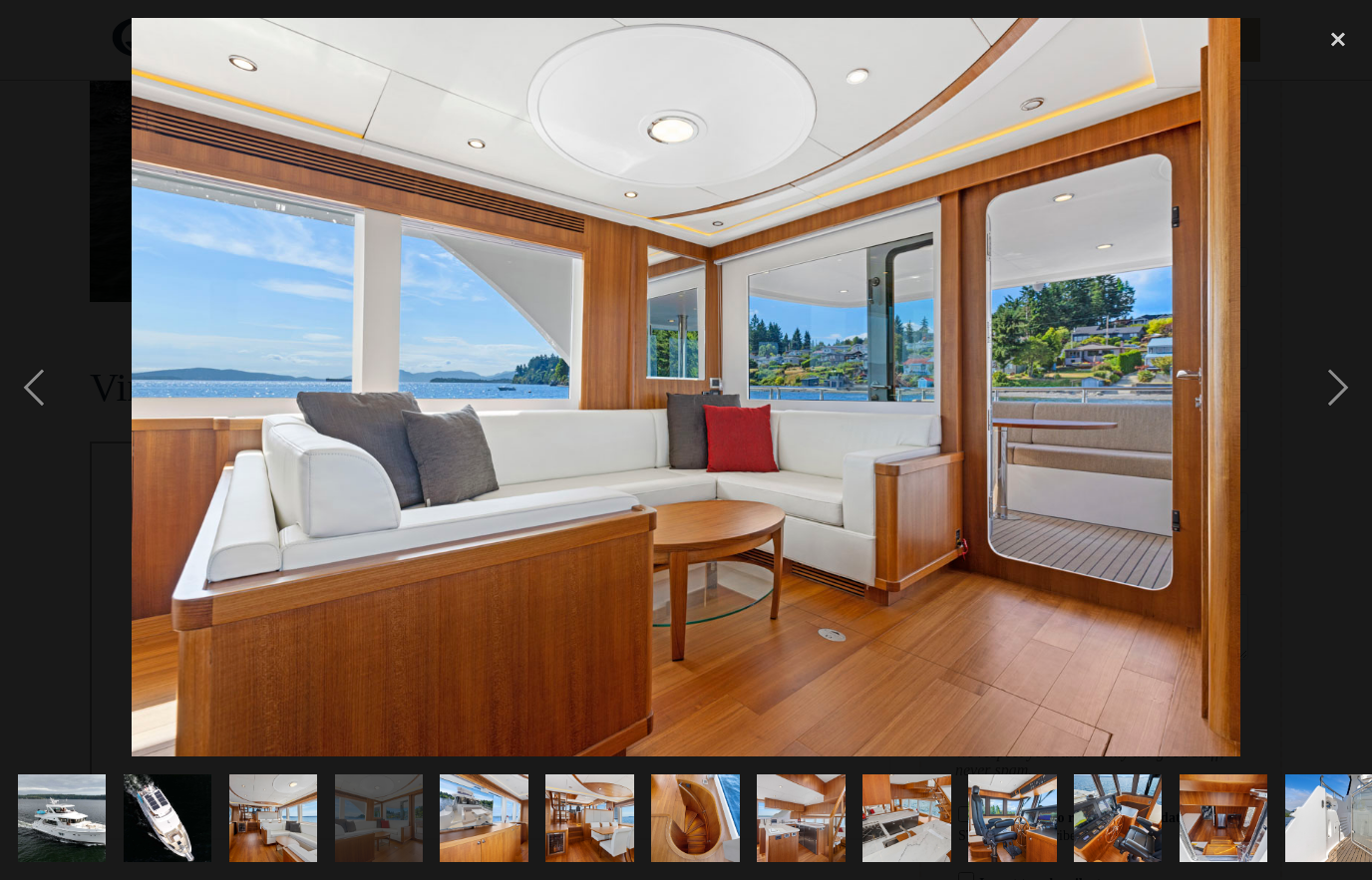 click at bounding box center (1338, 388) 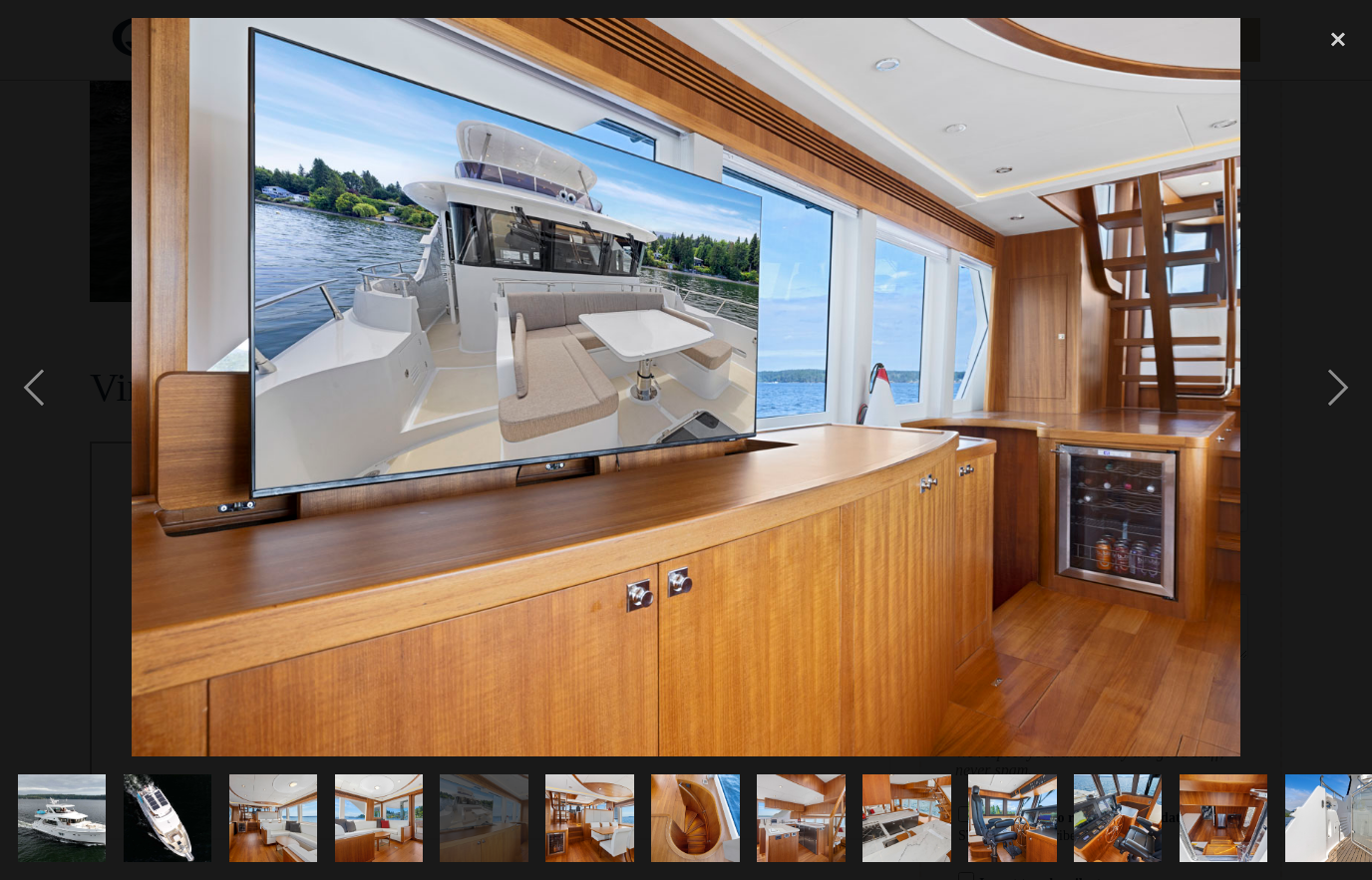 click at bounding box center [1338, 388] 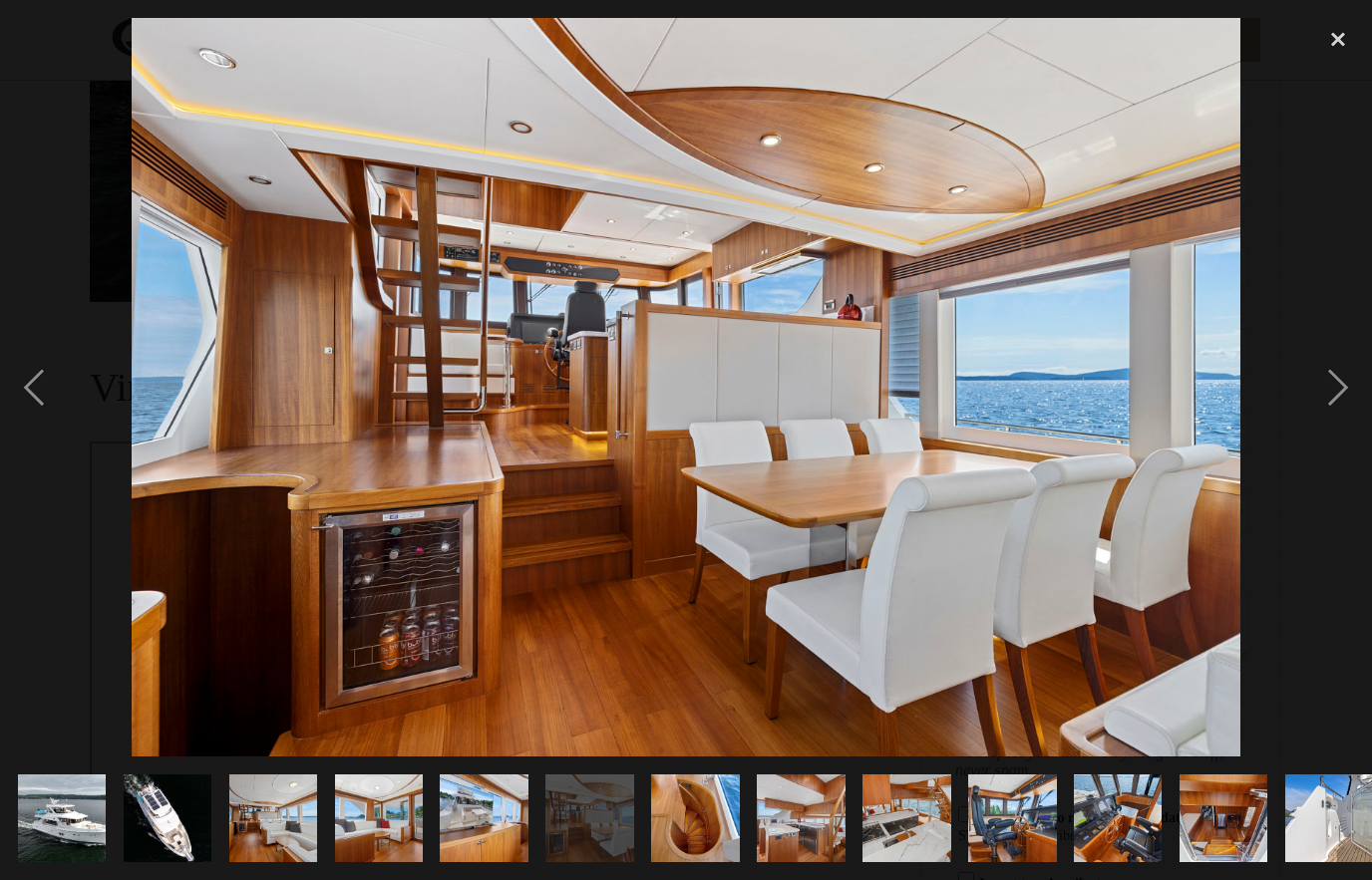 click at bounding box center (1338, 388) 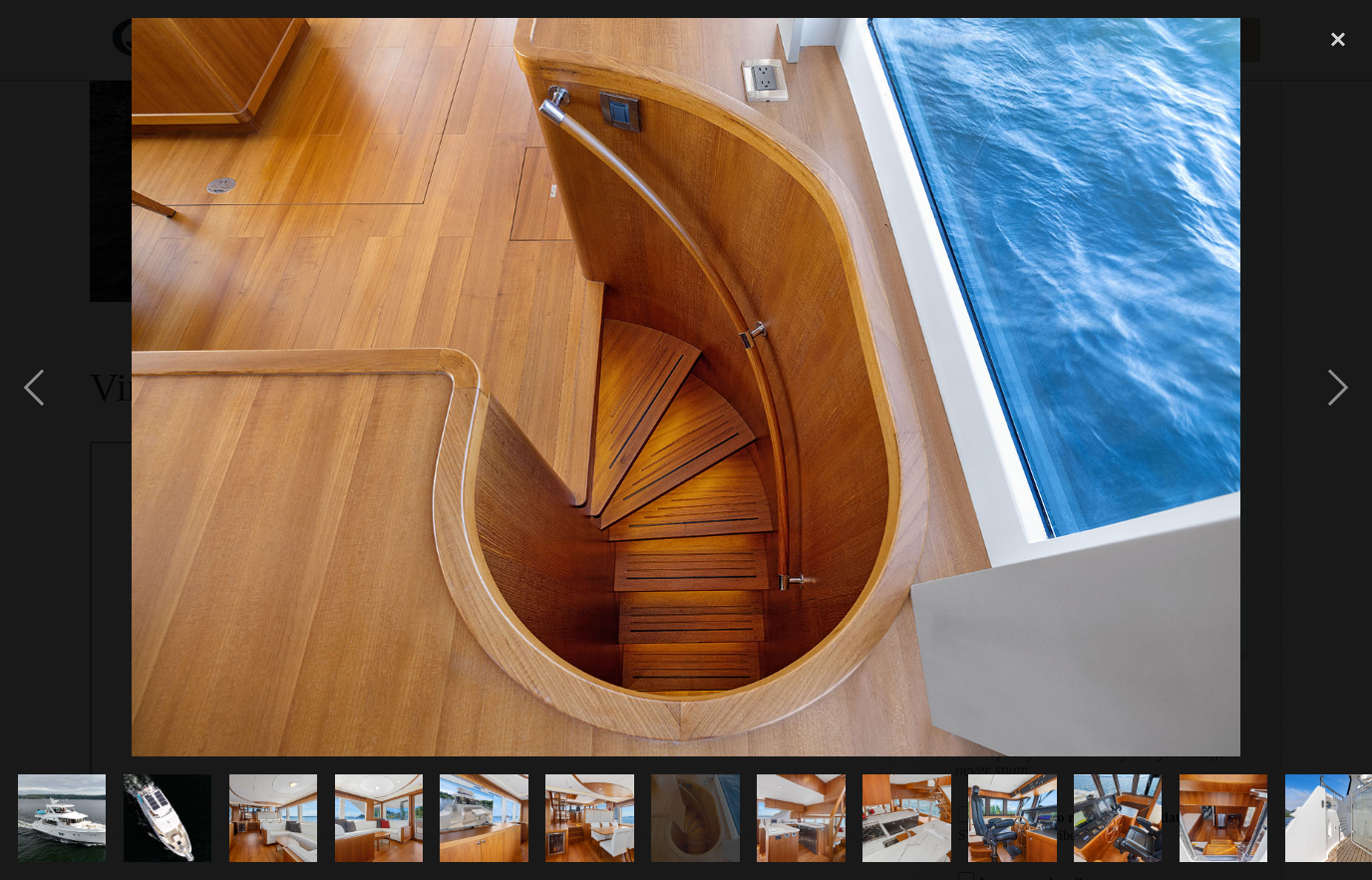 click at bounding box center [1338, 388] 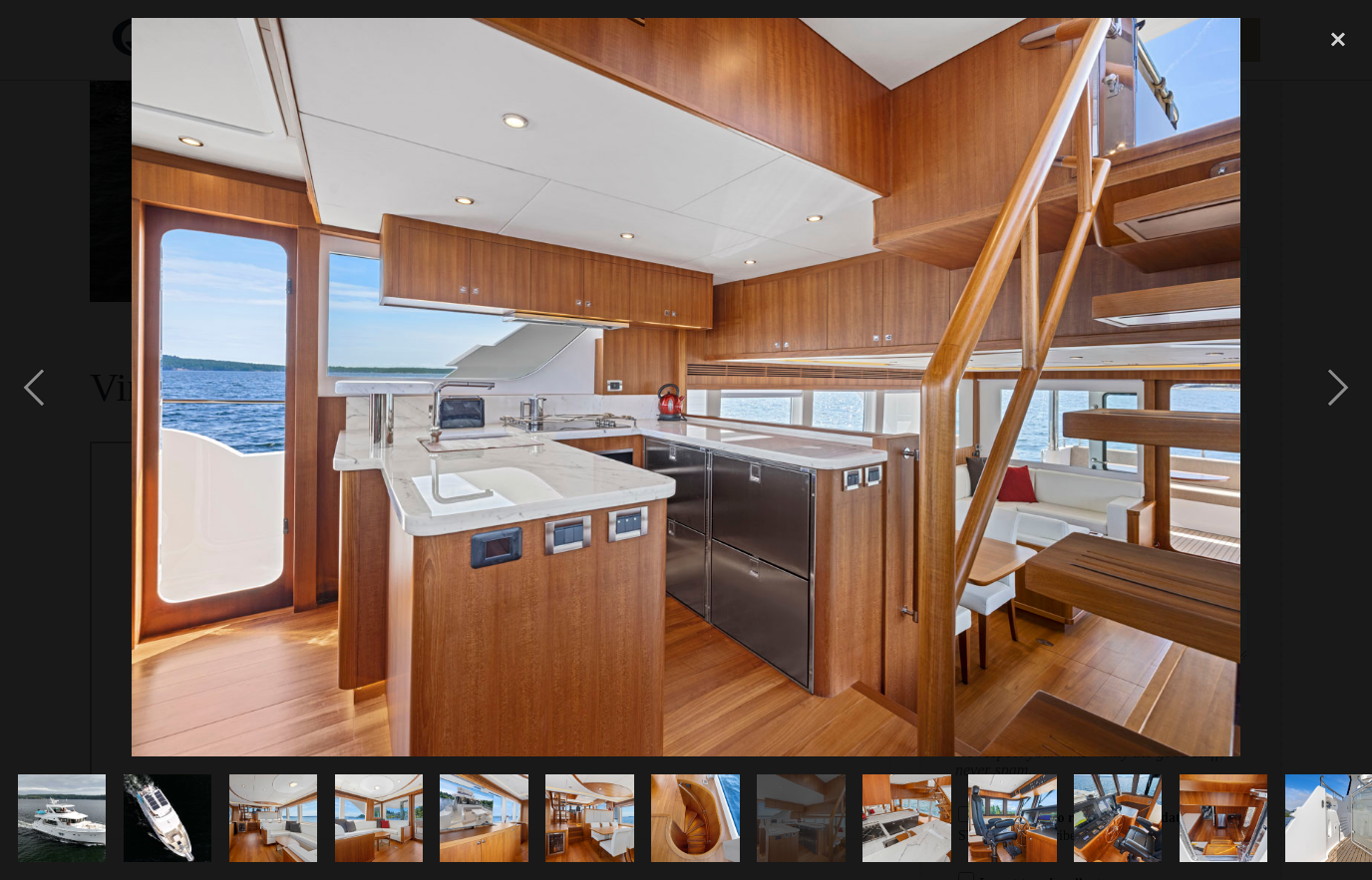 click at bounding box center (1338, 388) 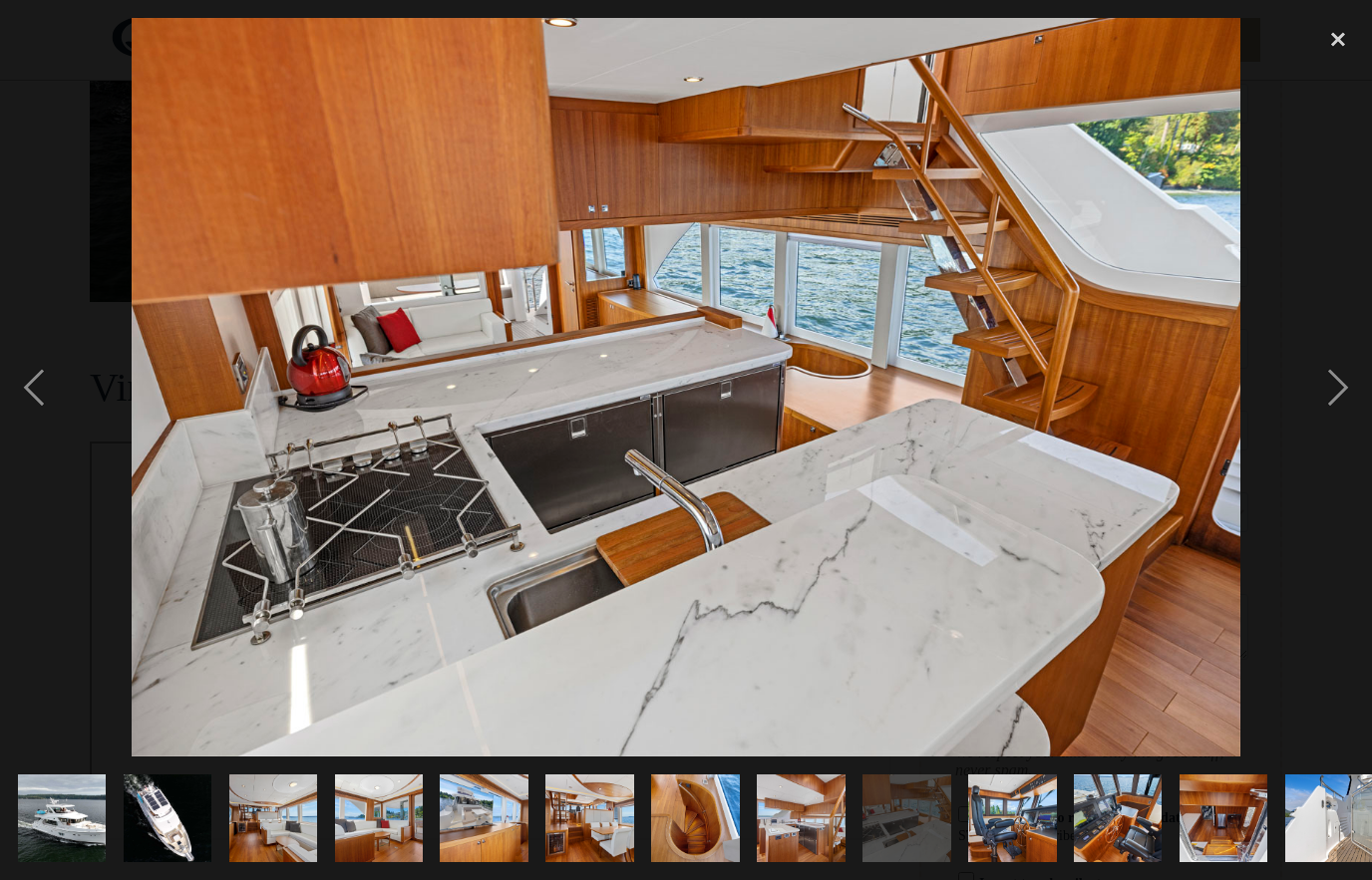 click at bounding box center (1338, 388) 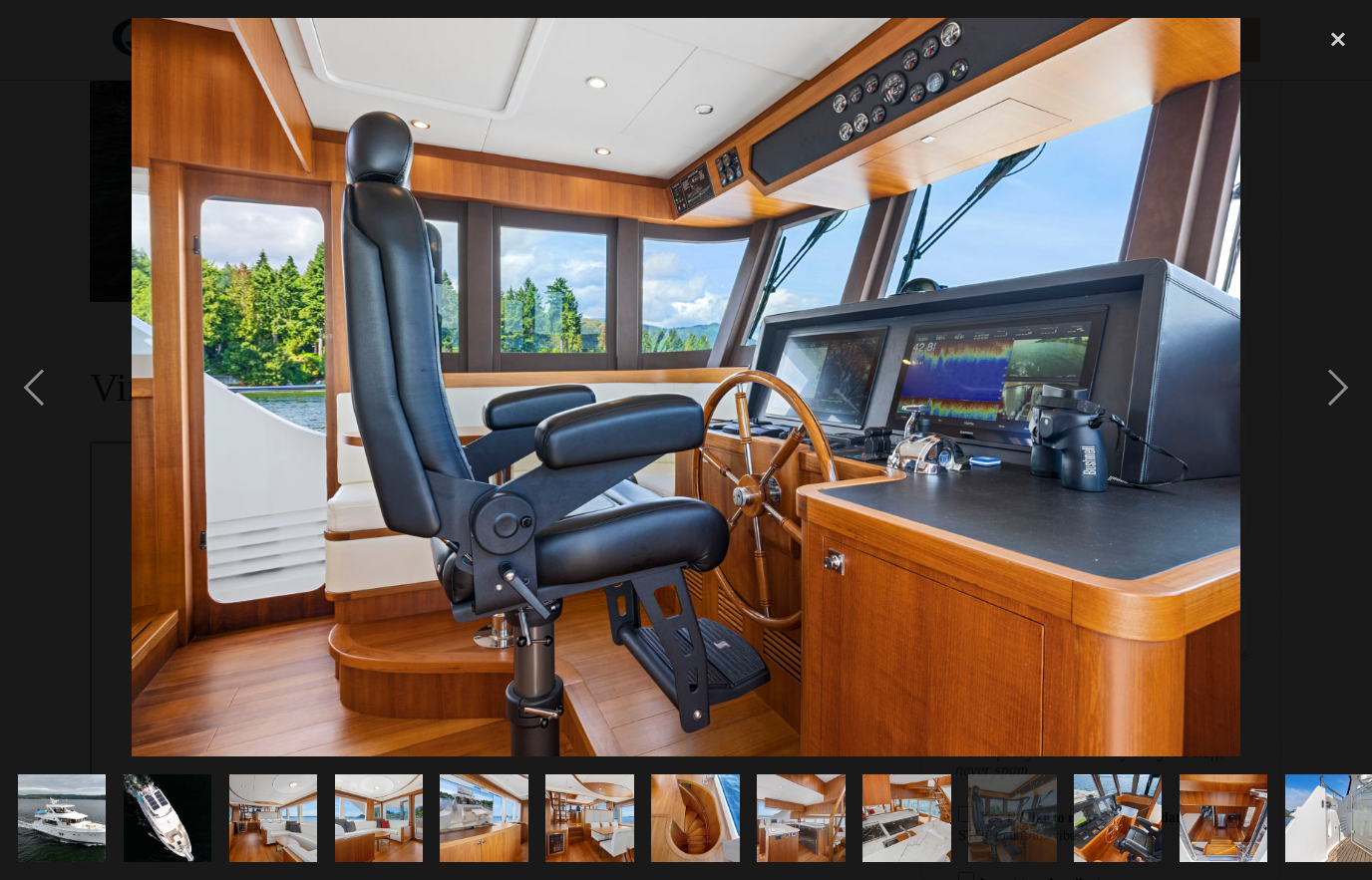 click at bounding box center (1338, 388) 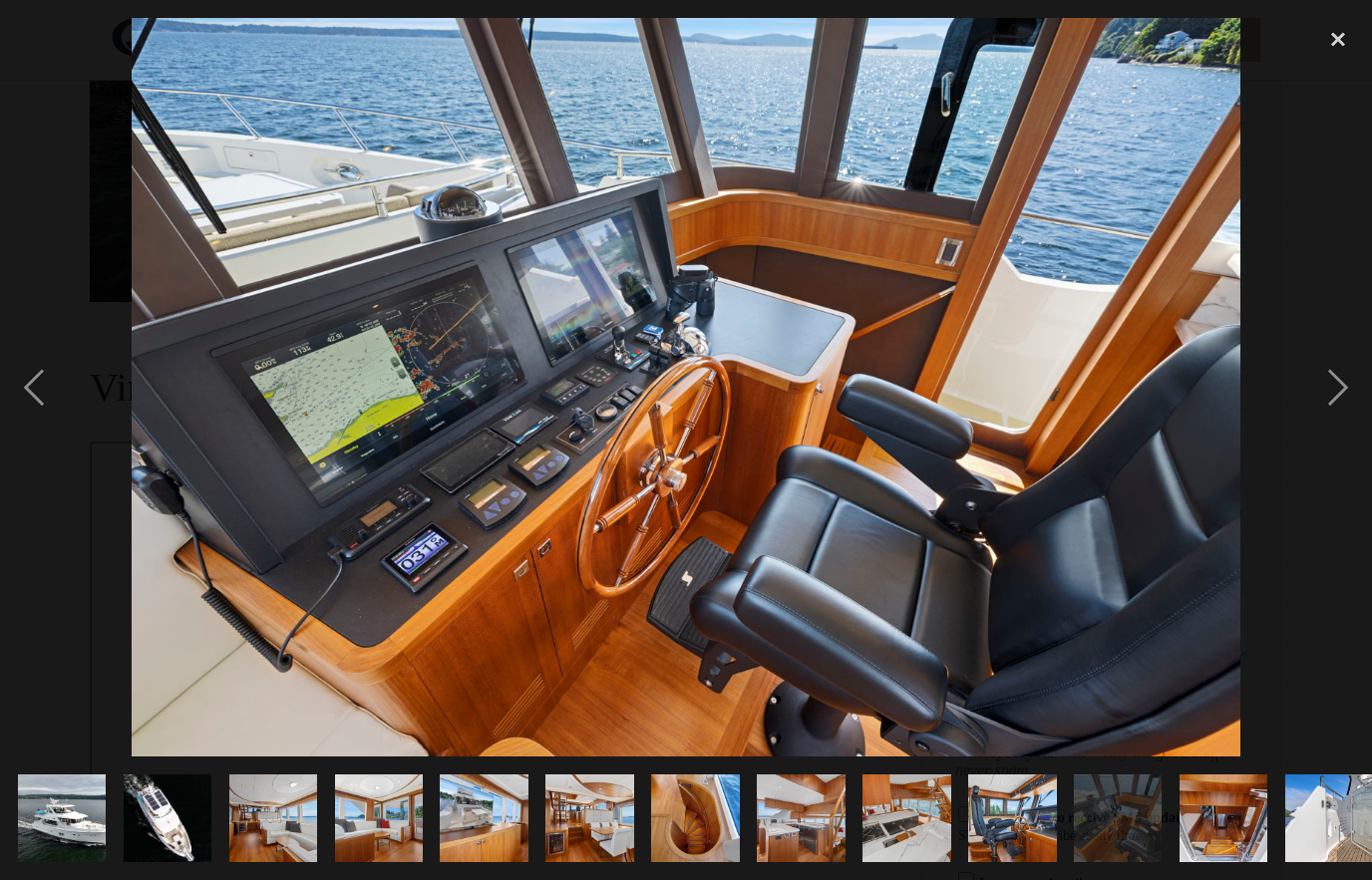 click at bounding box center (1338, 388) 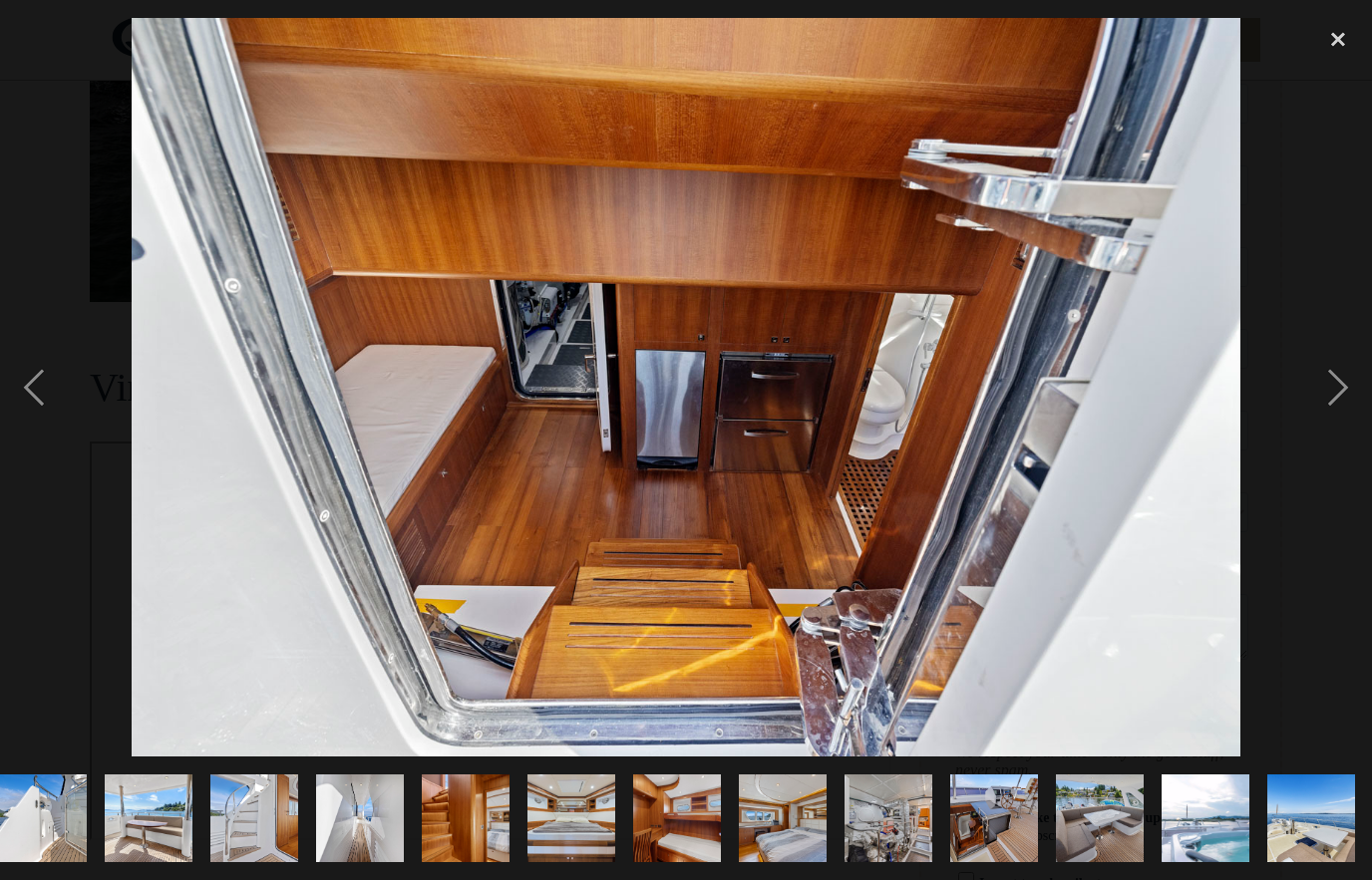 scroll, scrollTop: 0, scrollLeft: 1297, axis: horizontal 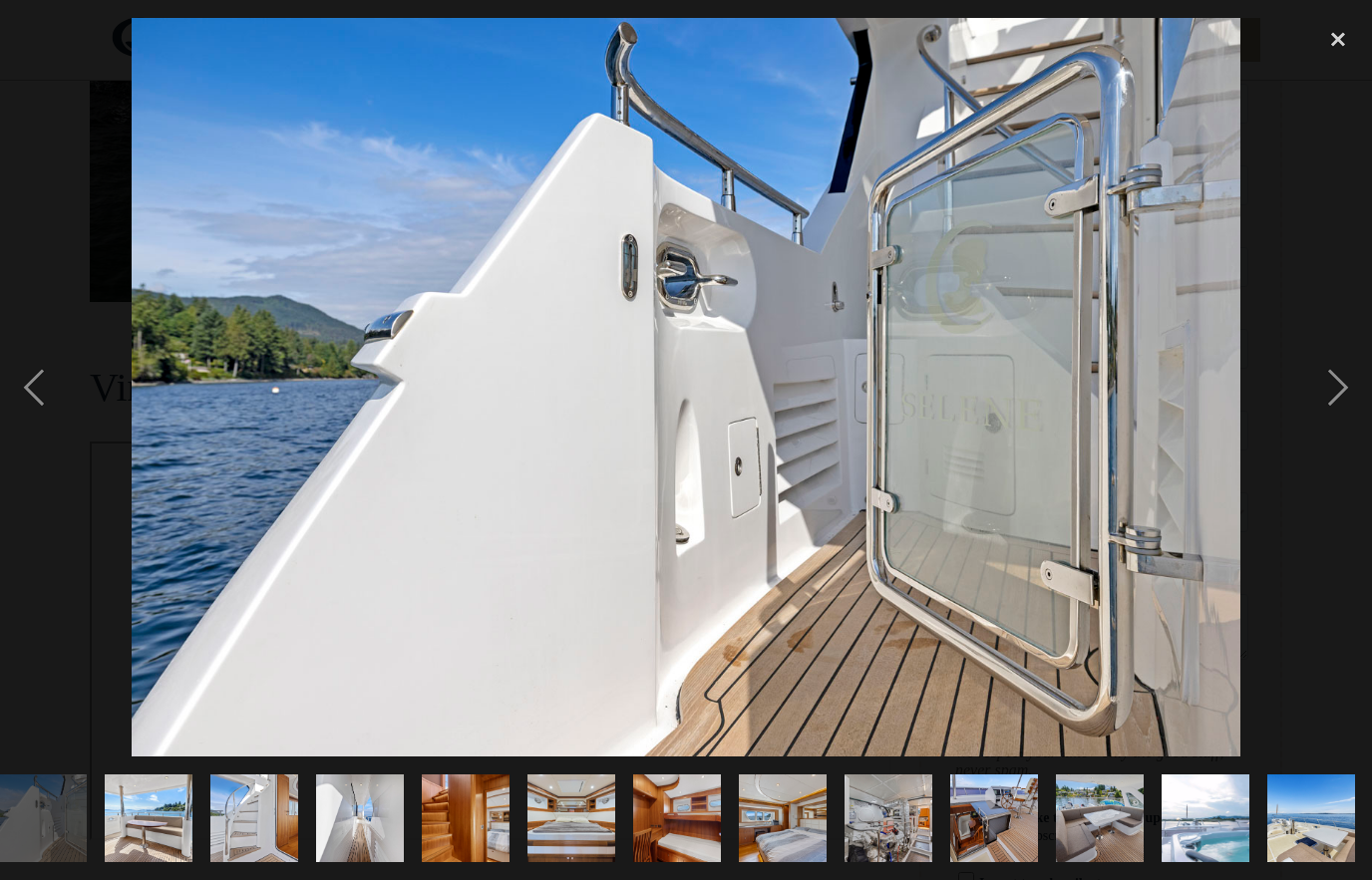 click at bounding box center (1338, 388) 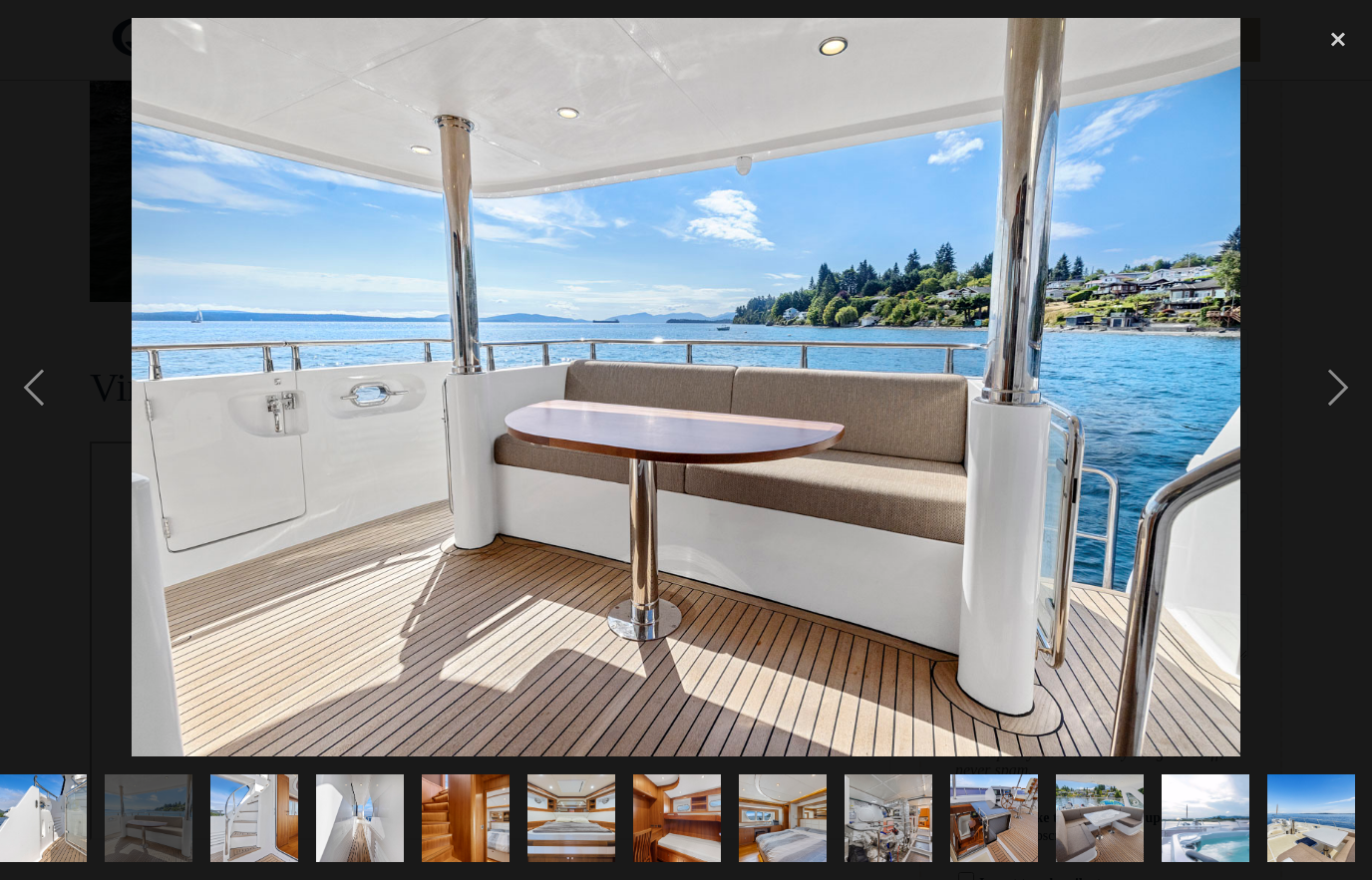 click at bounding box center [1338, 388] 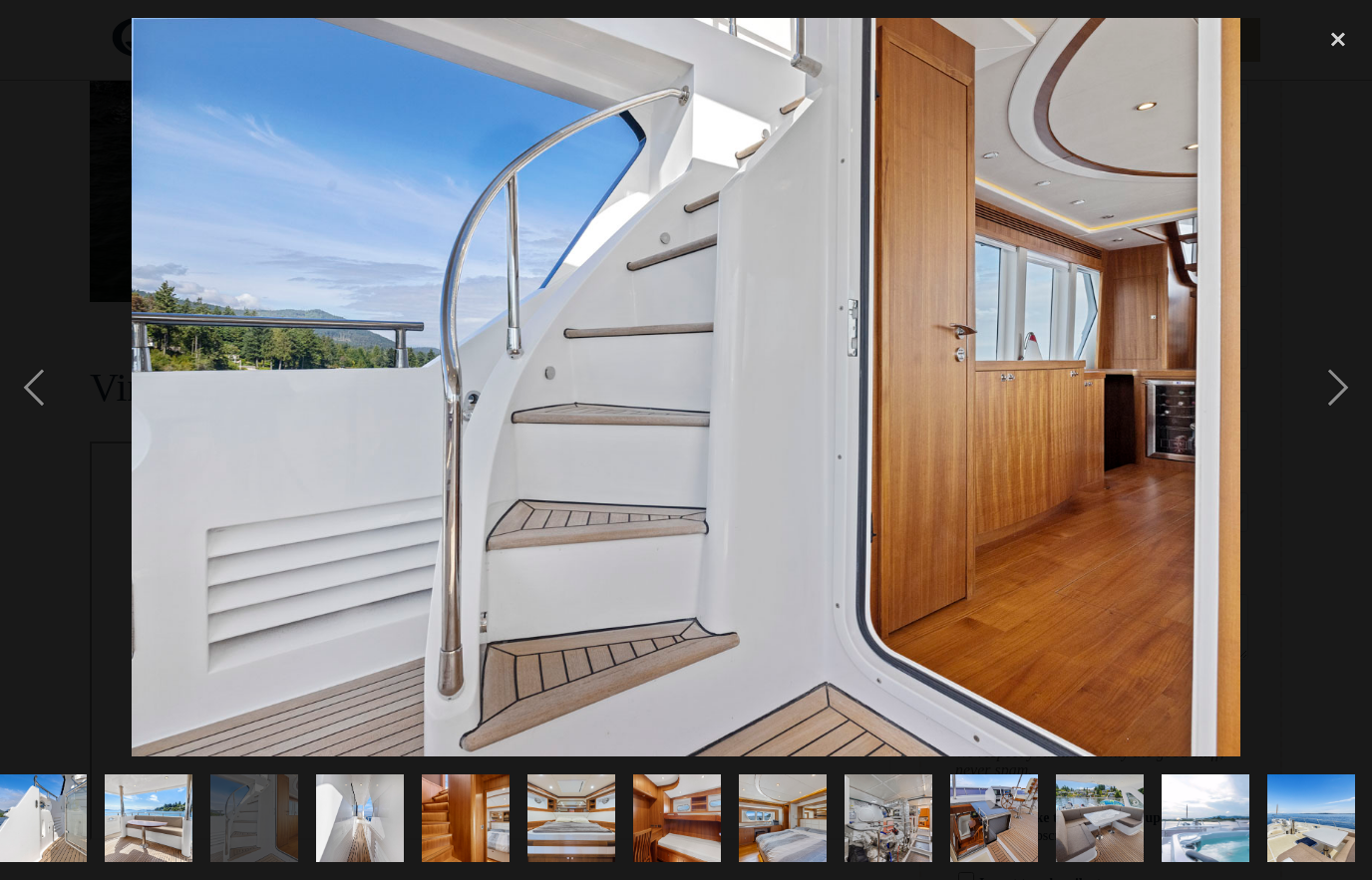 click at bounding box center (1338, 40) 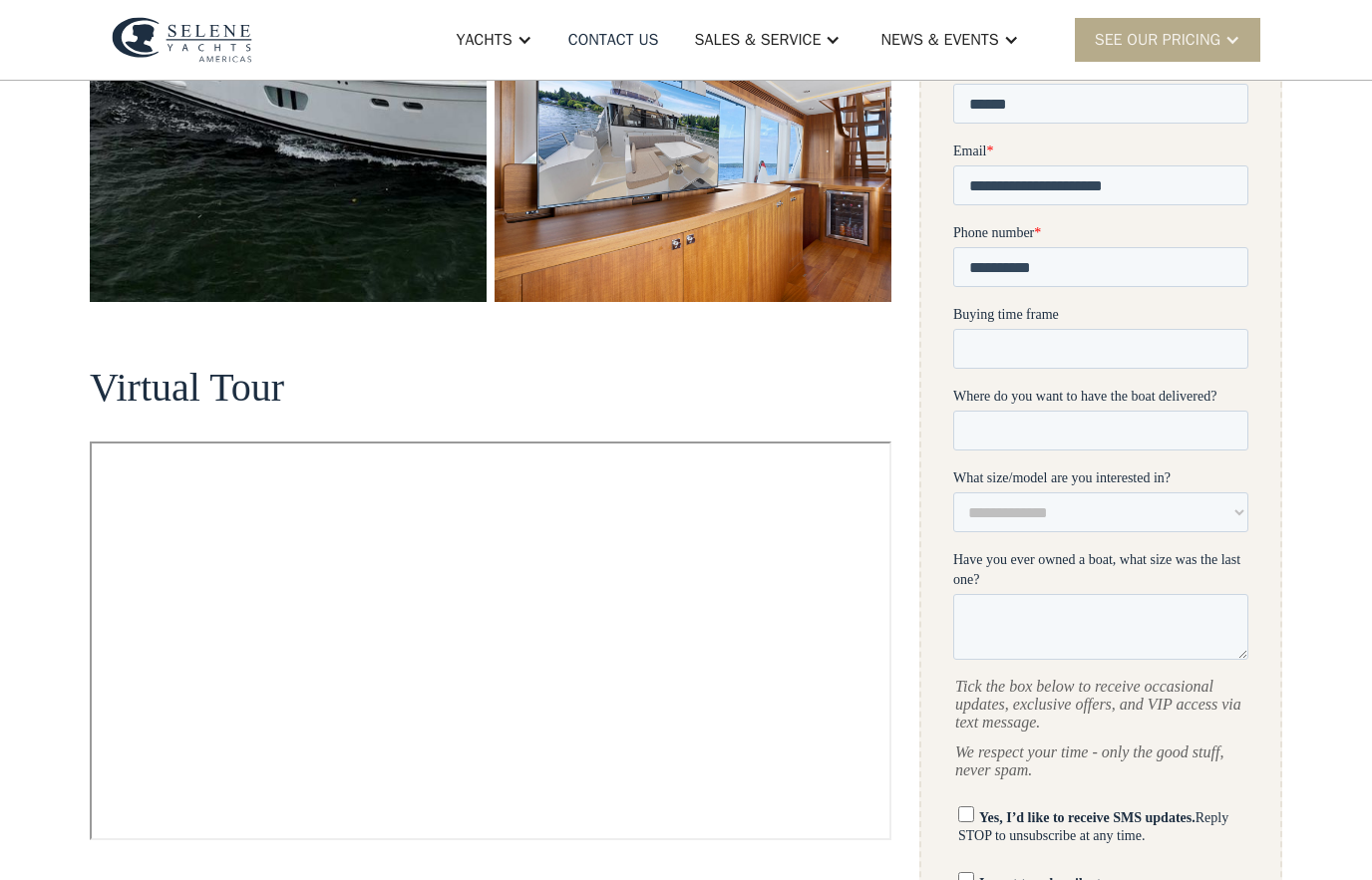 scroll, scrollTop: 0, scrollLeft: 0, axis: both 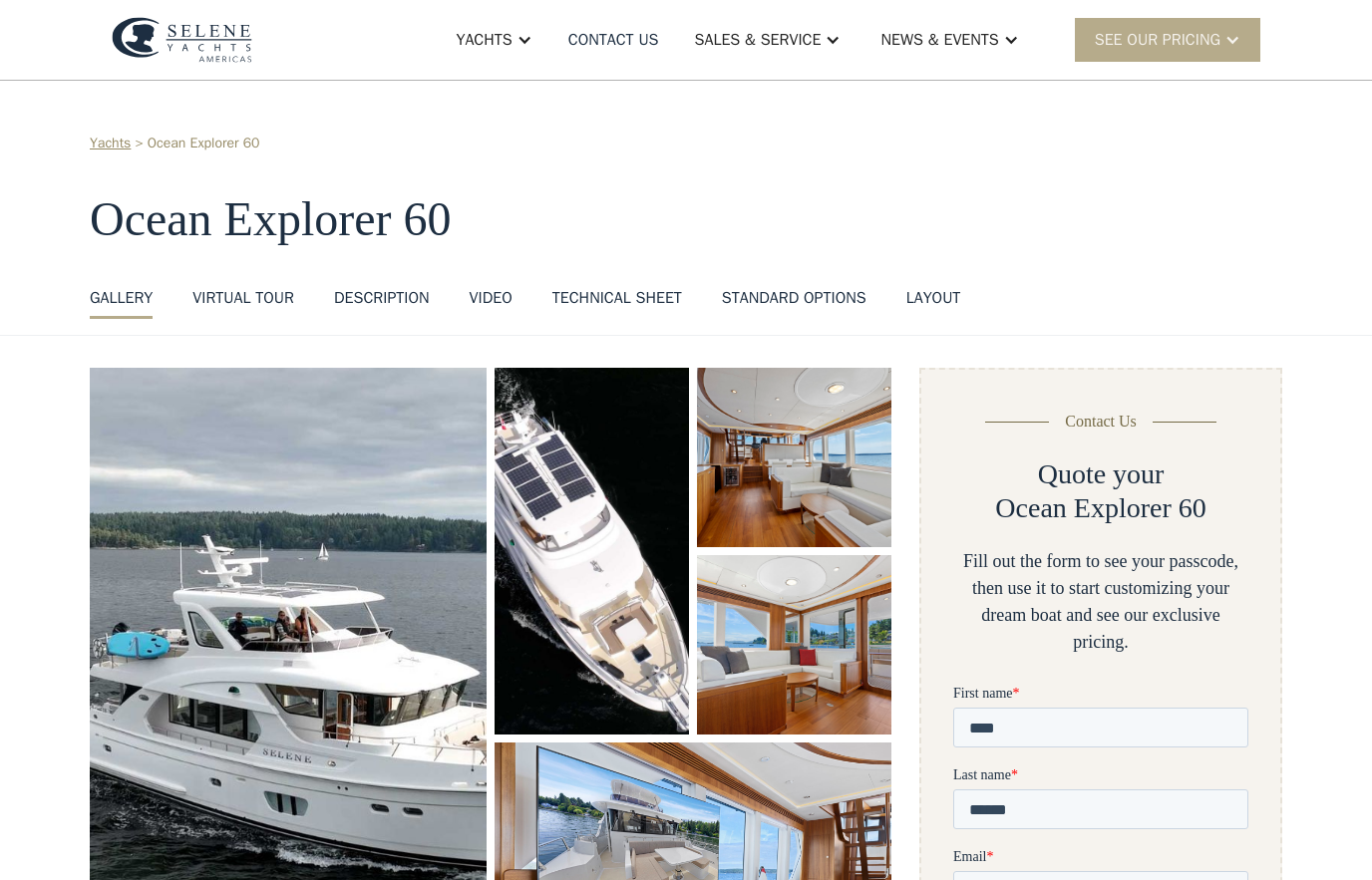 click on "Technical sheet" at bounding box center (617, 298) 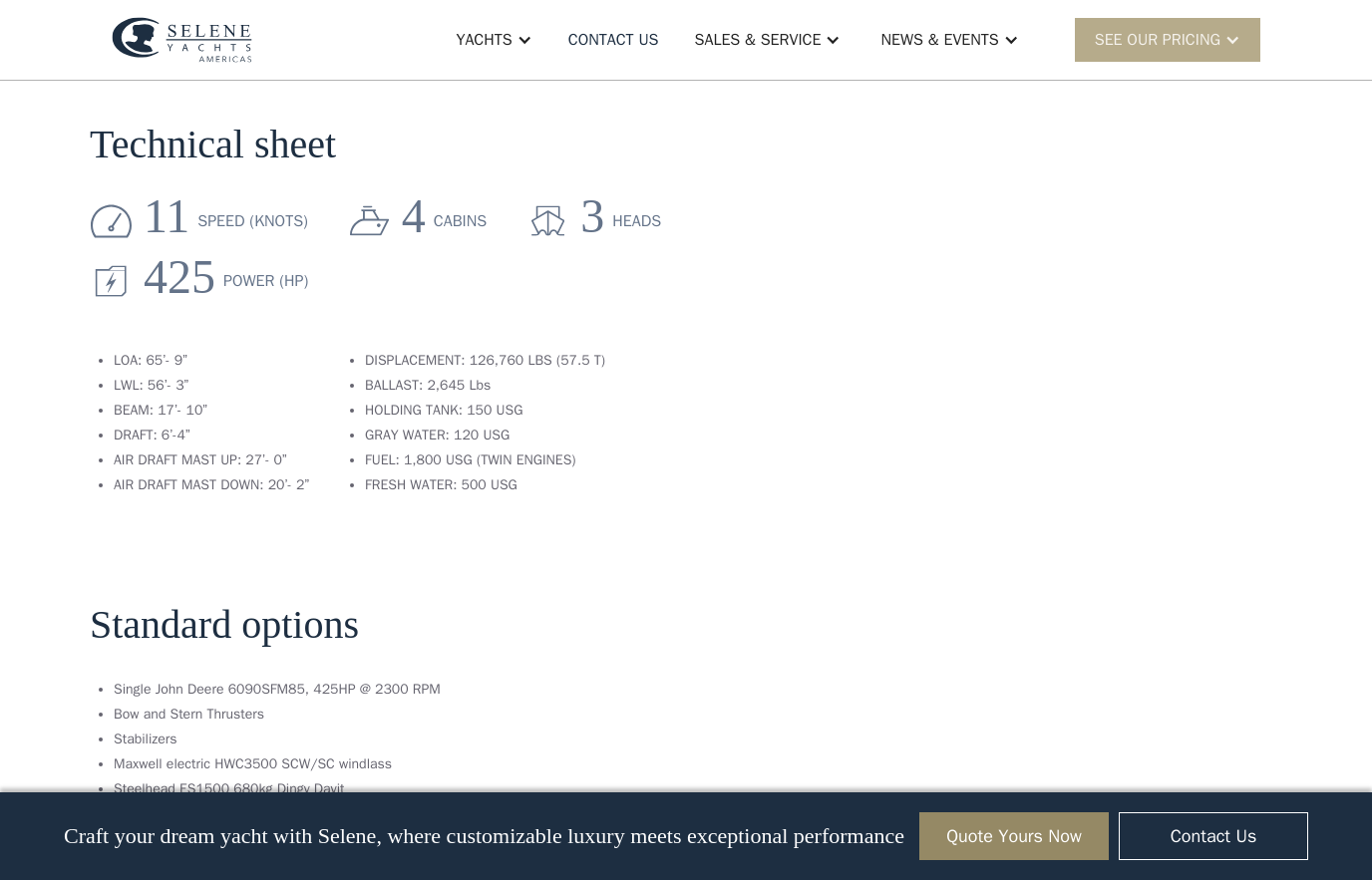 scroll, scrollTop: 3026, scrollLeft: 0, axis: vertical 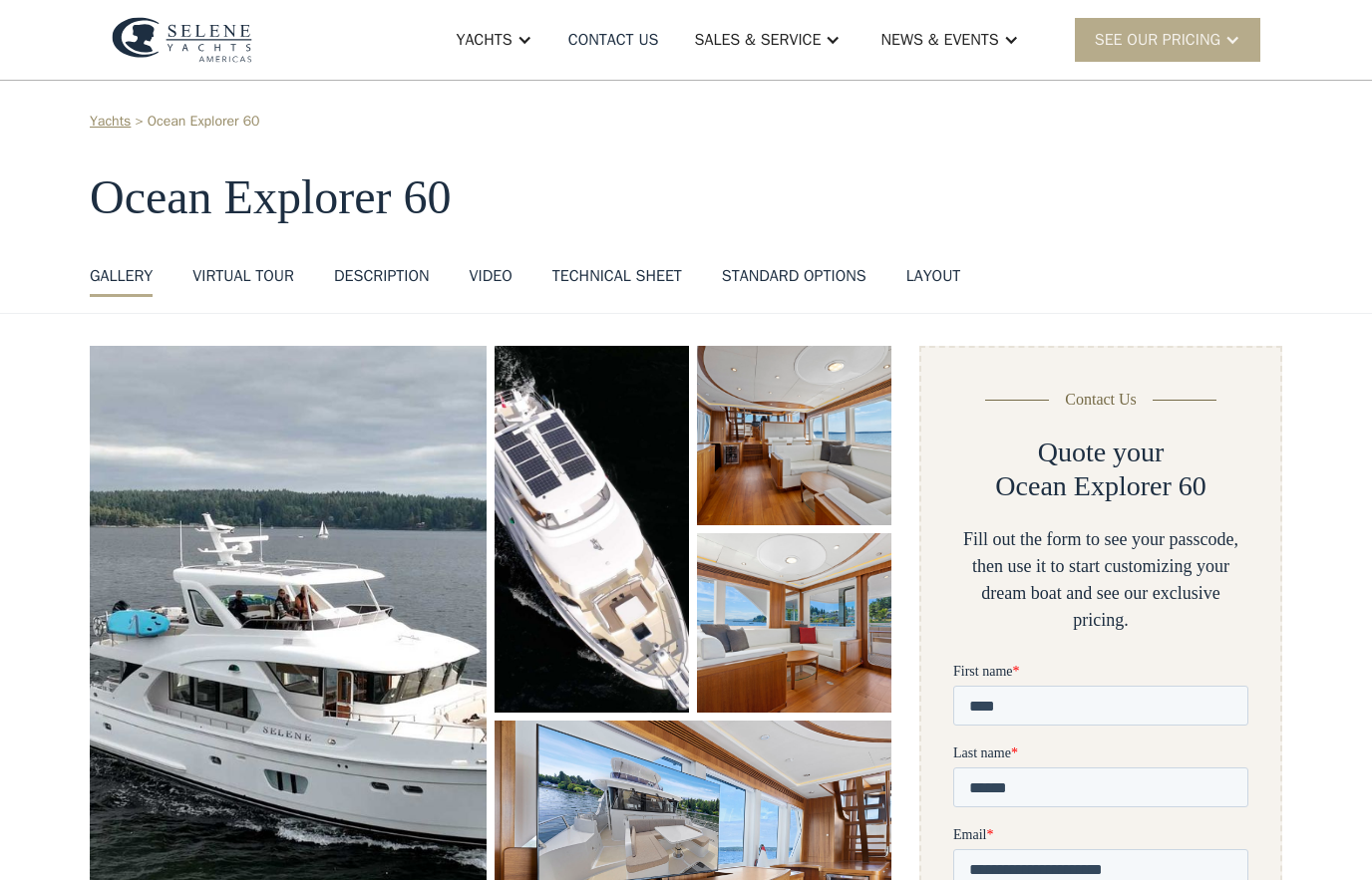 click on "VIRTUAL TOUR" at bounding box center [243, 276] 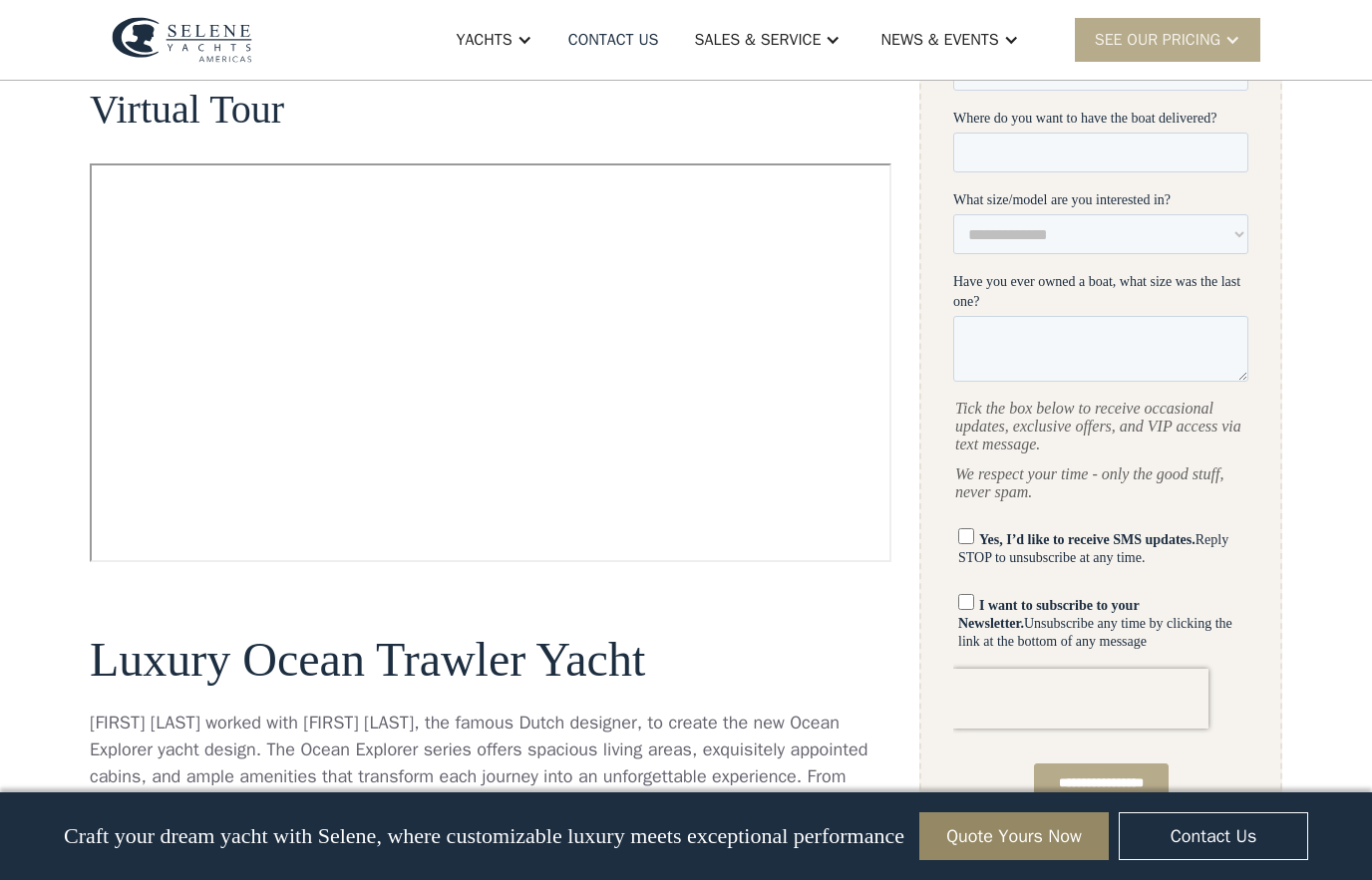 scroll, scrollTop: 1006, scrollLeft: 0, axis: vertical 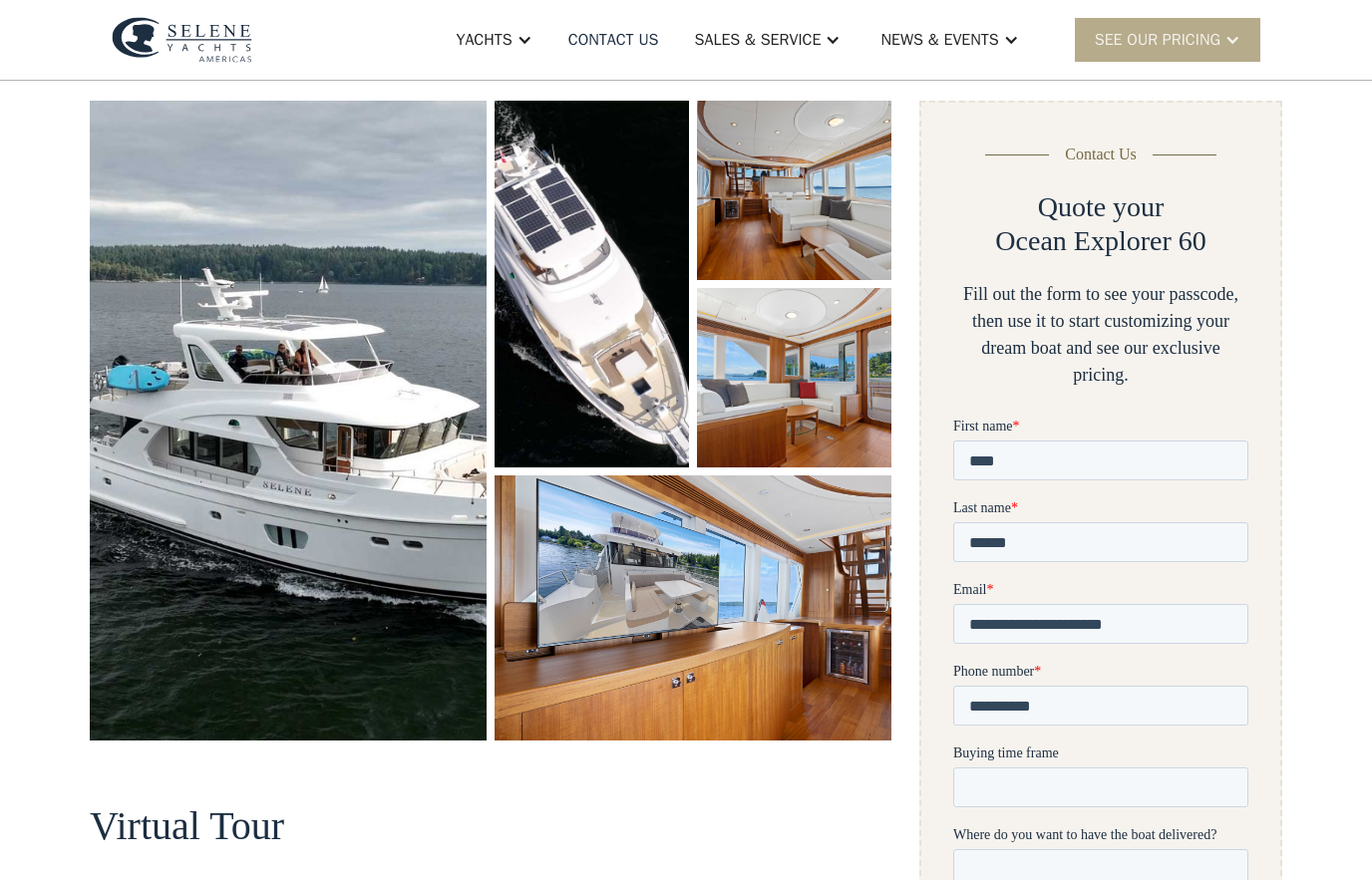 click at bounding box center (591, 284) 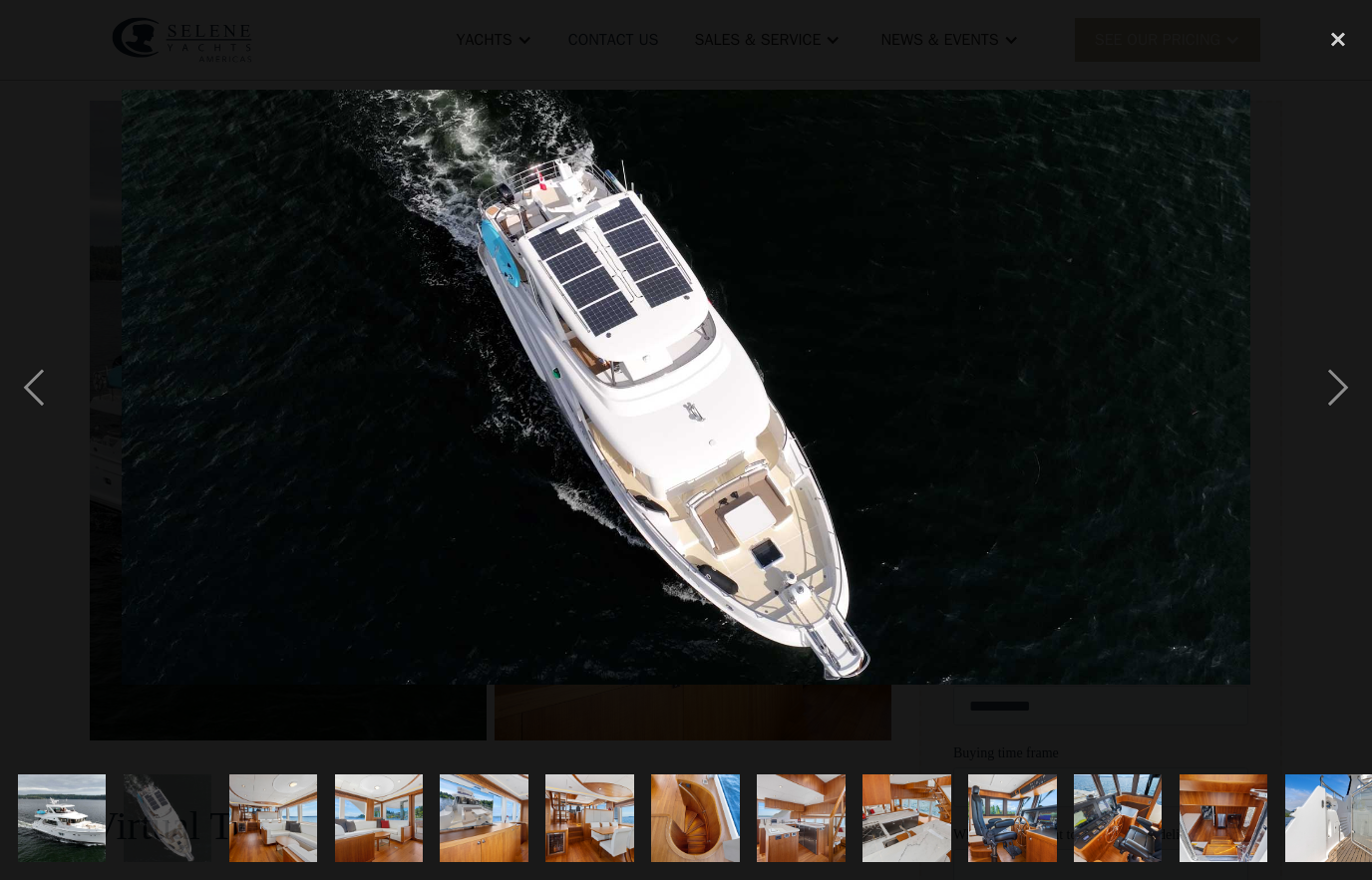 click at bounding box center [34, 388] 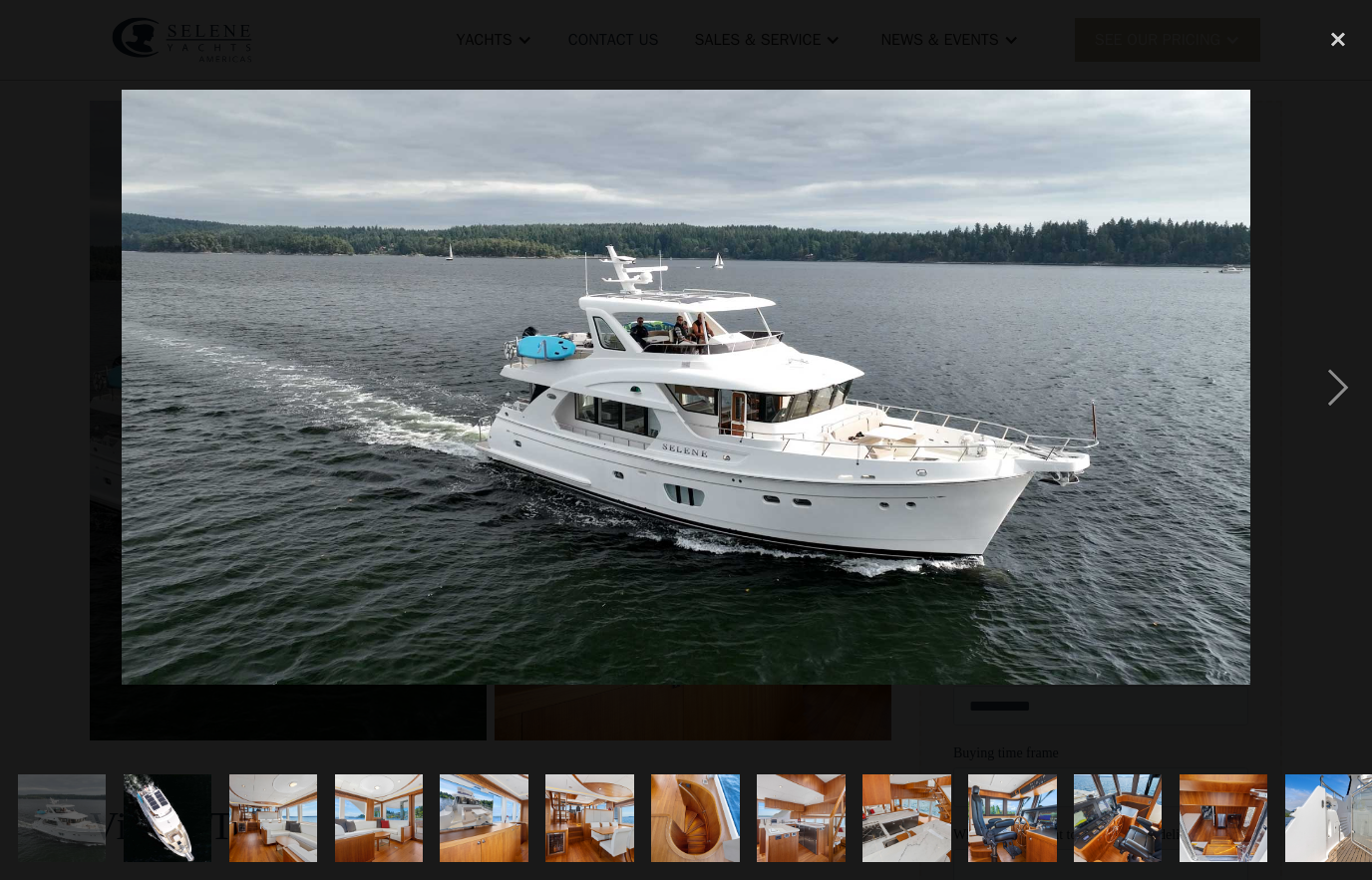 click at bounding box center [1338, 40] 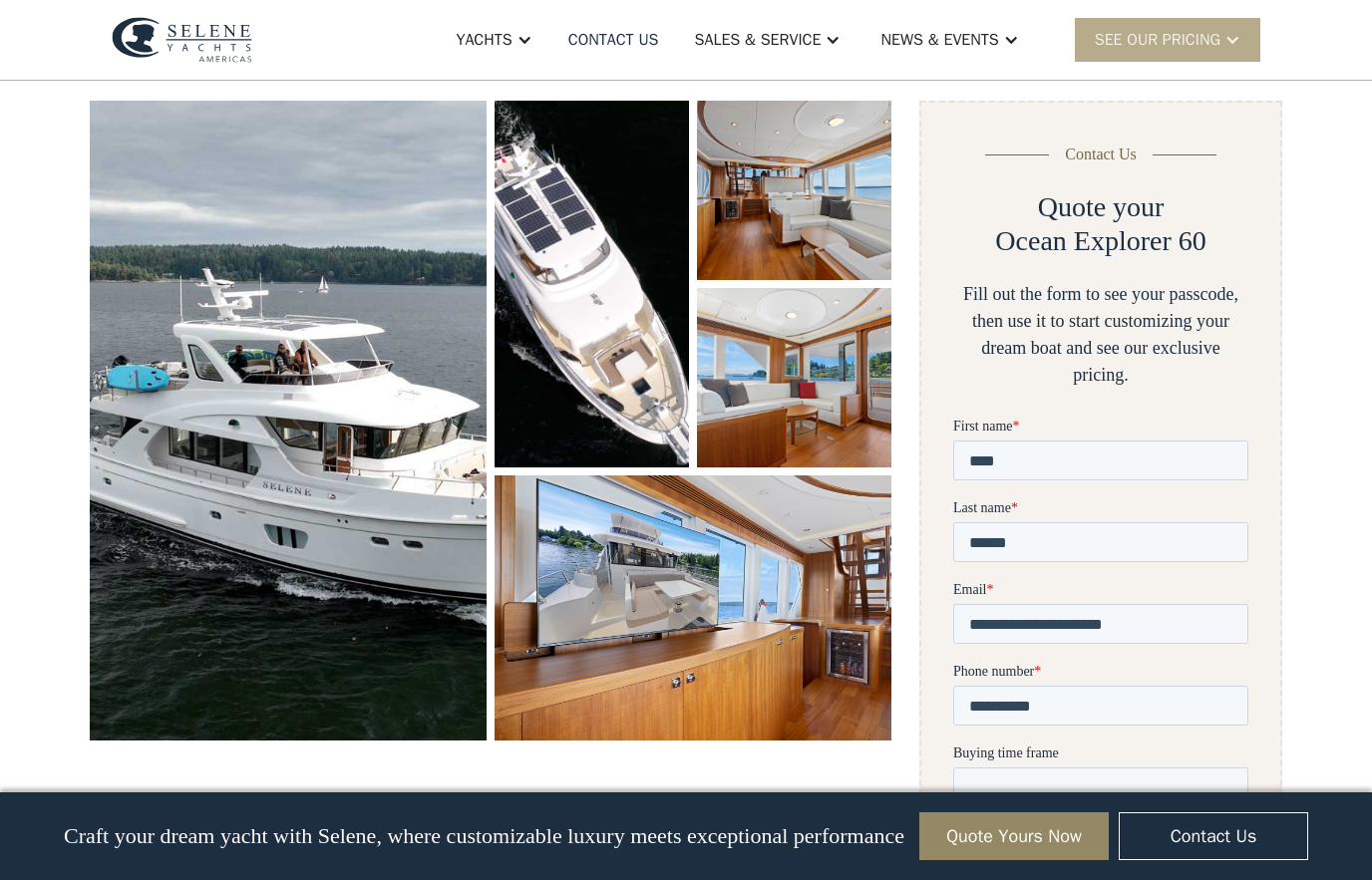 scroll, scrollTop: 49, scrollLeft: 0, axis: vertical 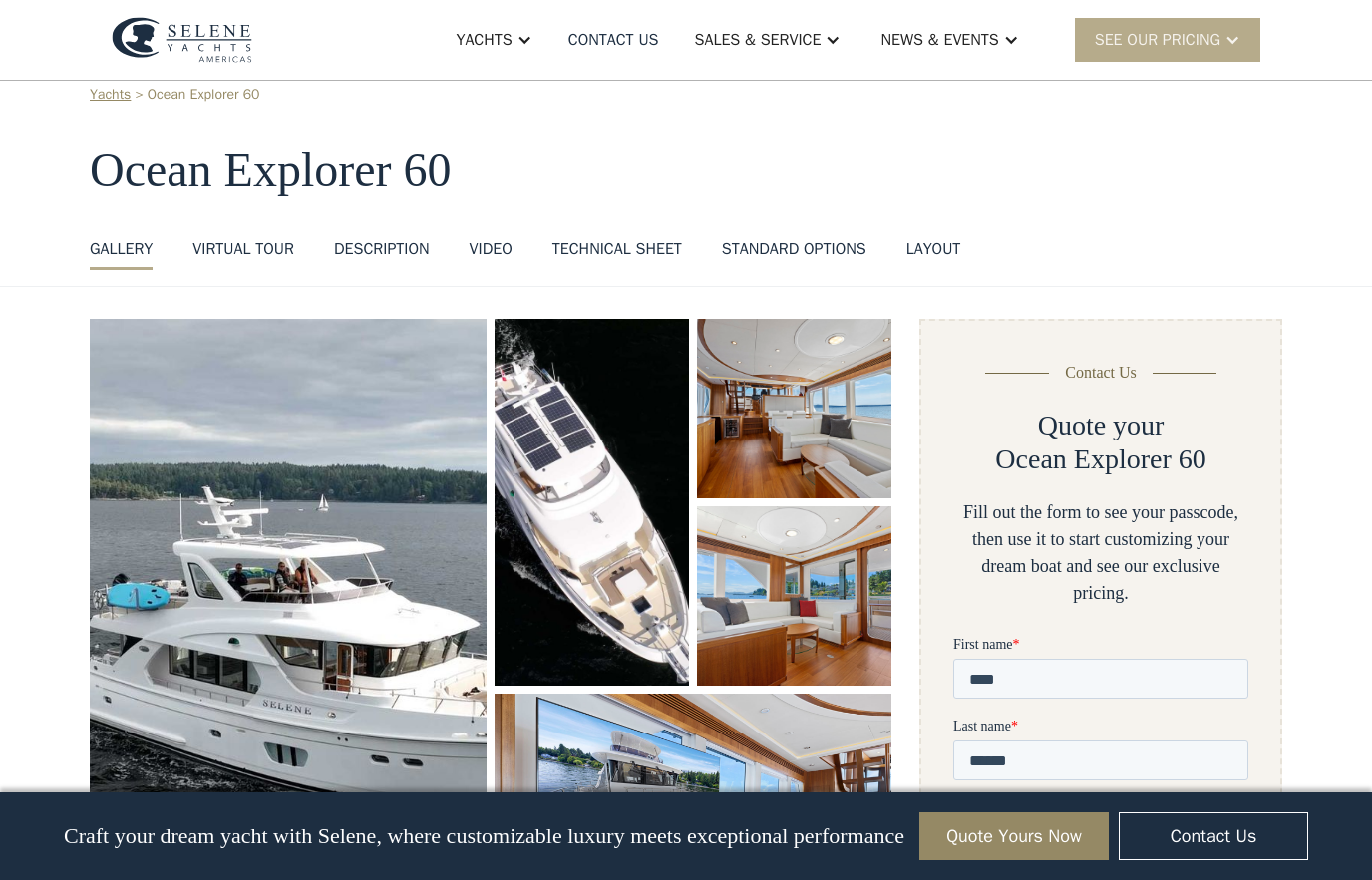 click at bounding box center [591, 502] 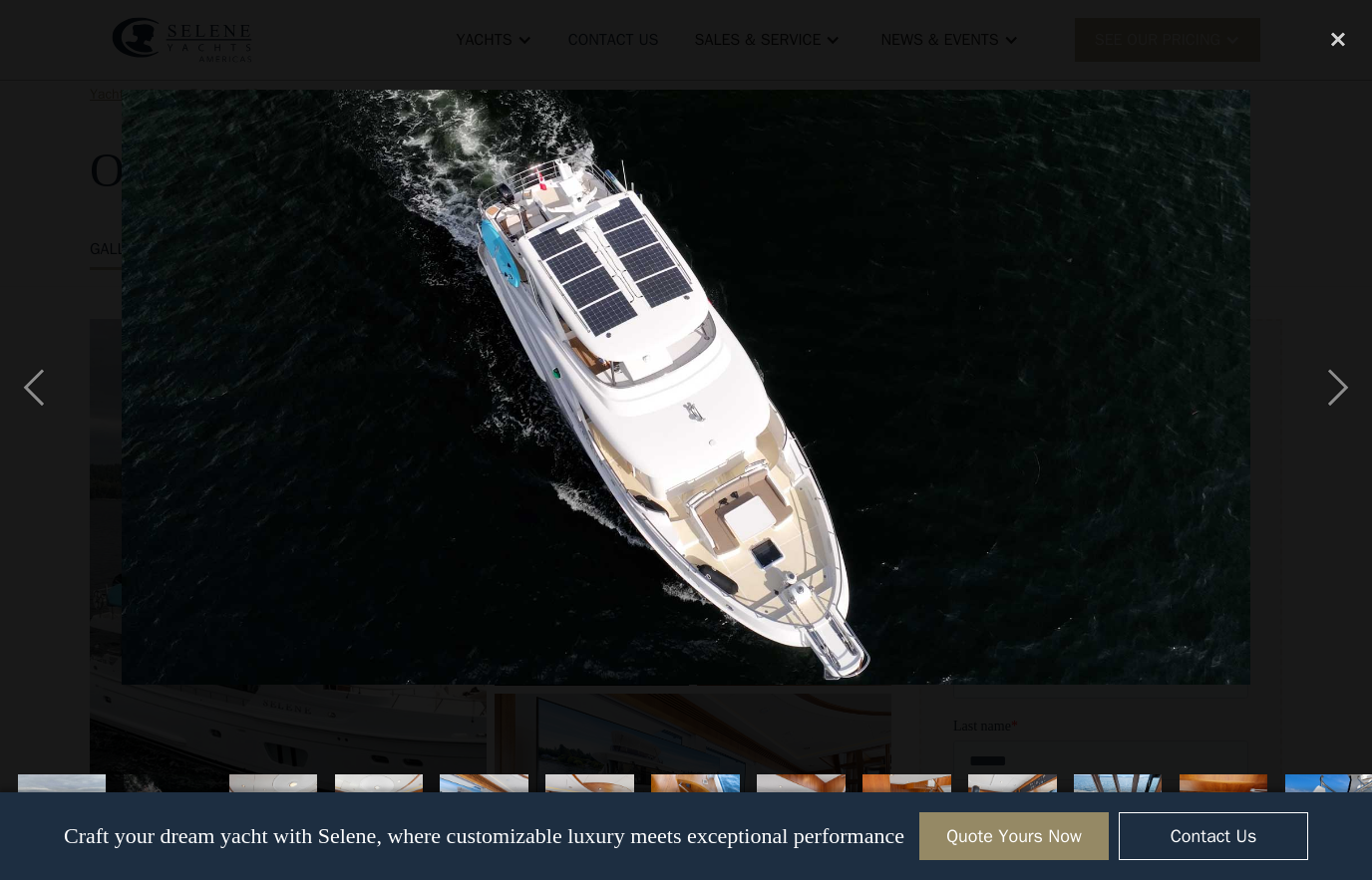 click at bounding box center (34, 388) 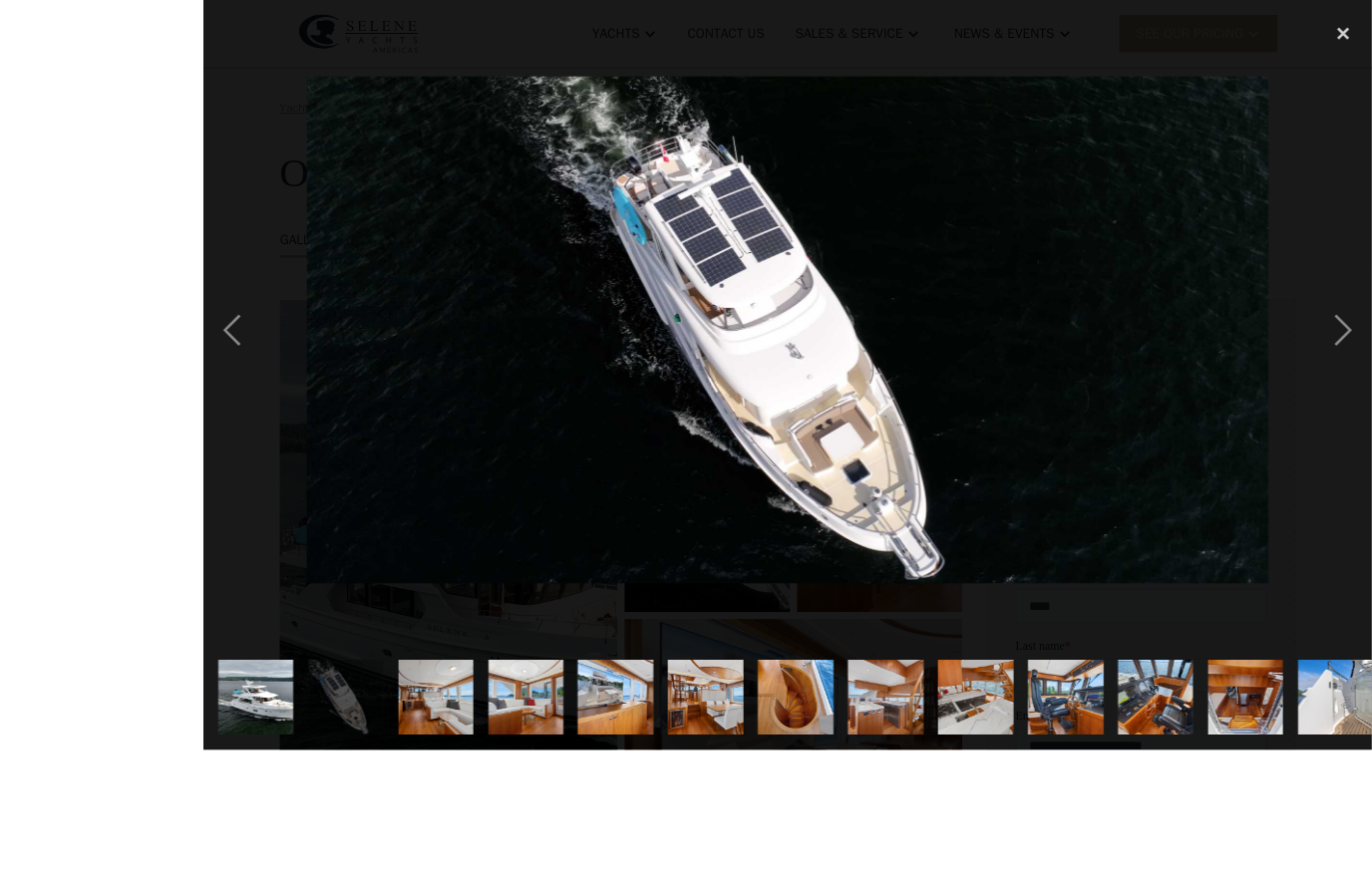 scroll, scrollTop: 111, scrollLeft: 0, axis: vertical 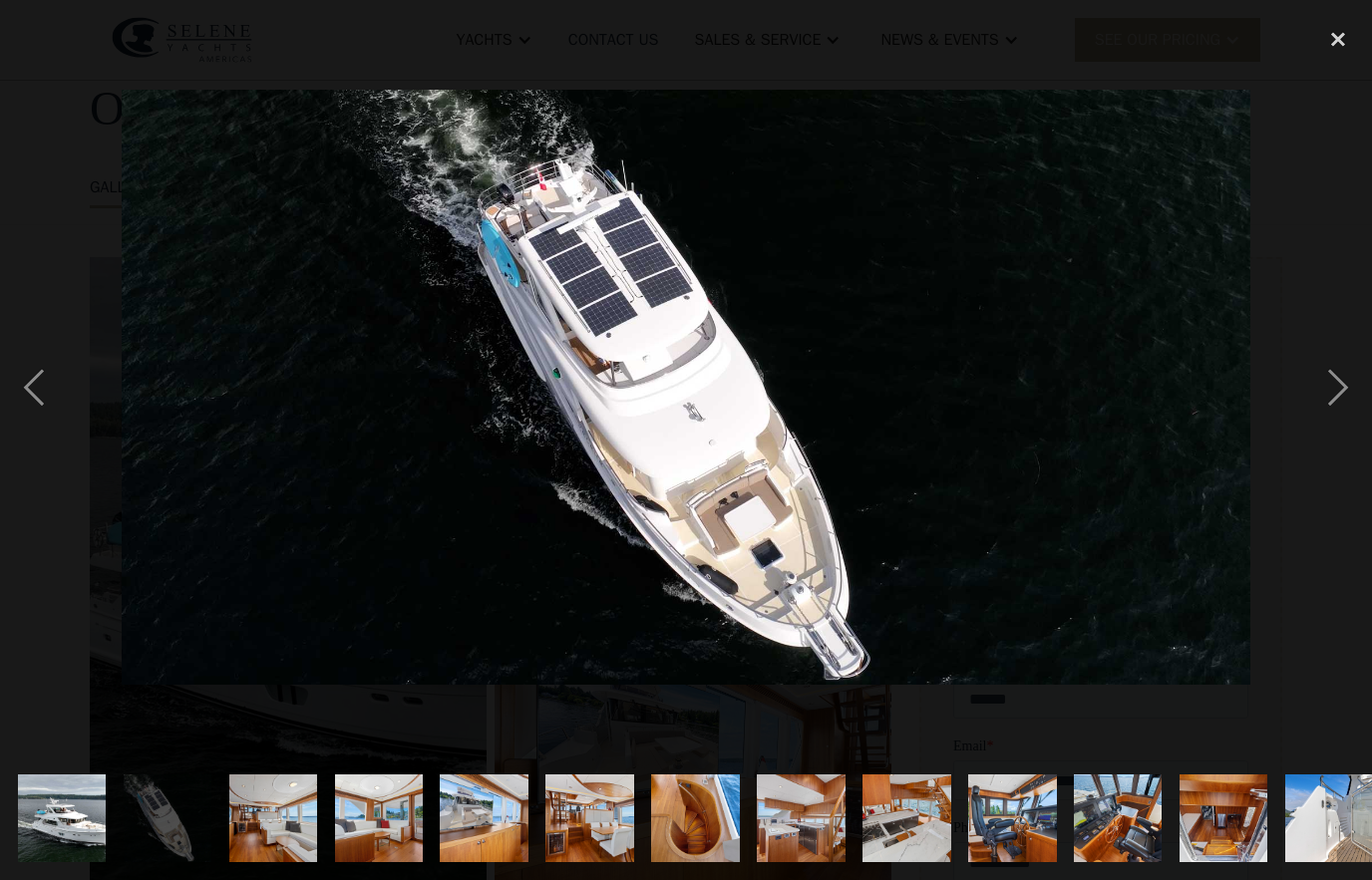 click at bounding box center [34, 388] 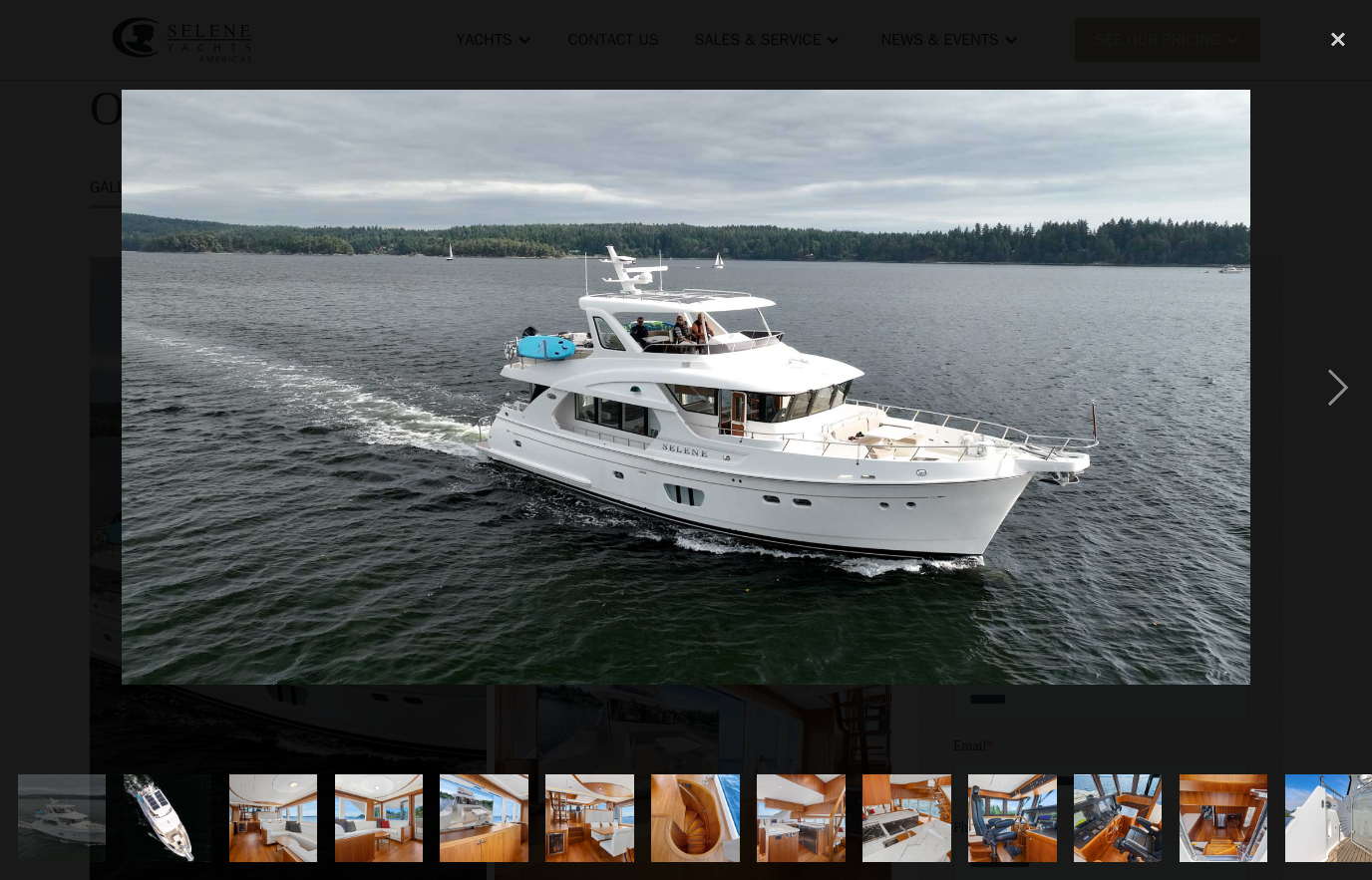scroll, scrollTop: 110, scrollLeft: 0, axis: vertical 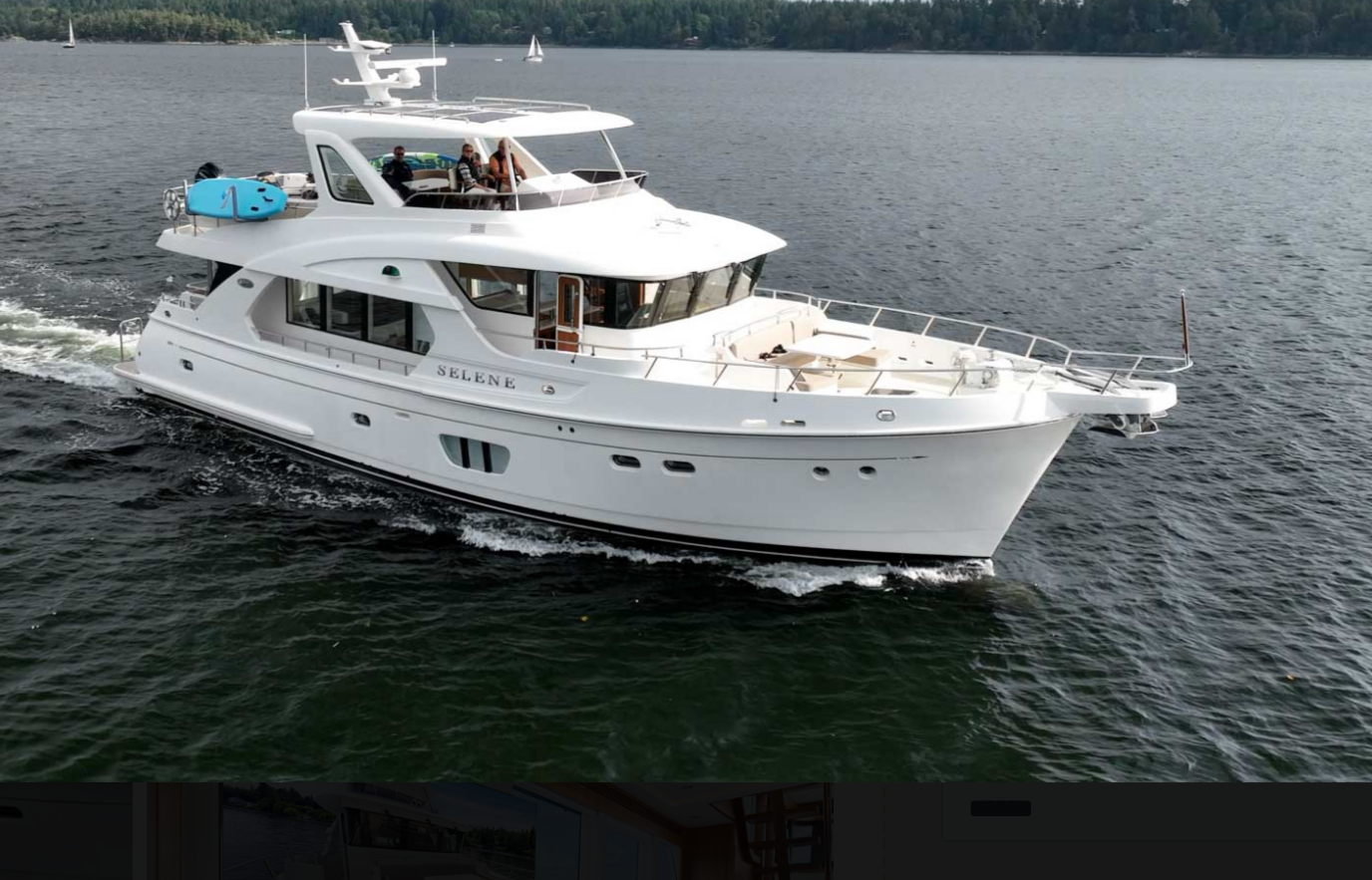 click at bounding box center [686, 387] 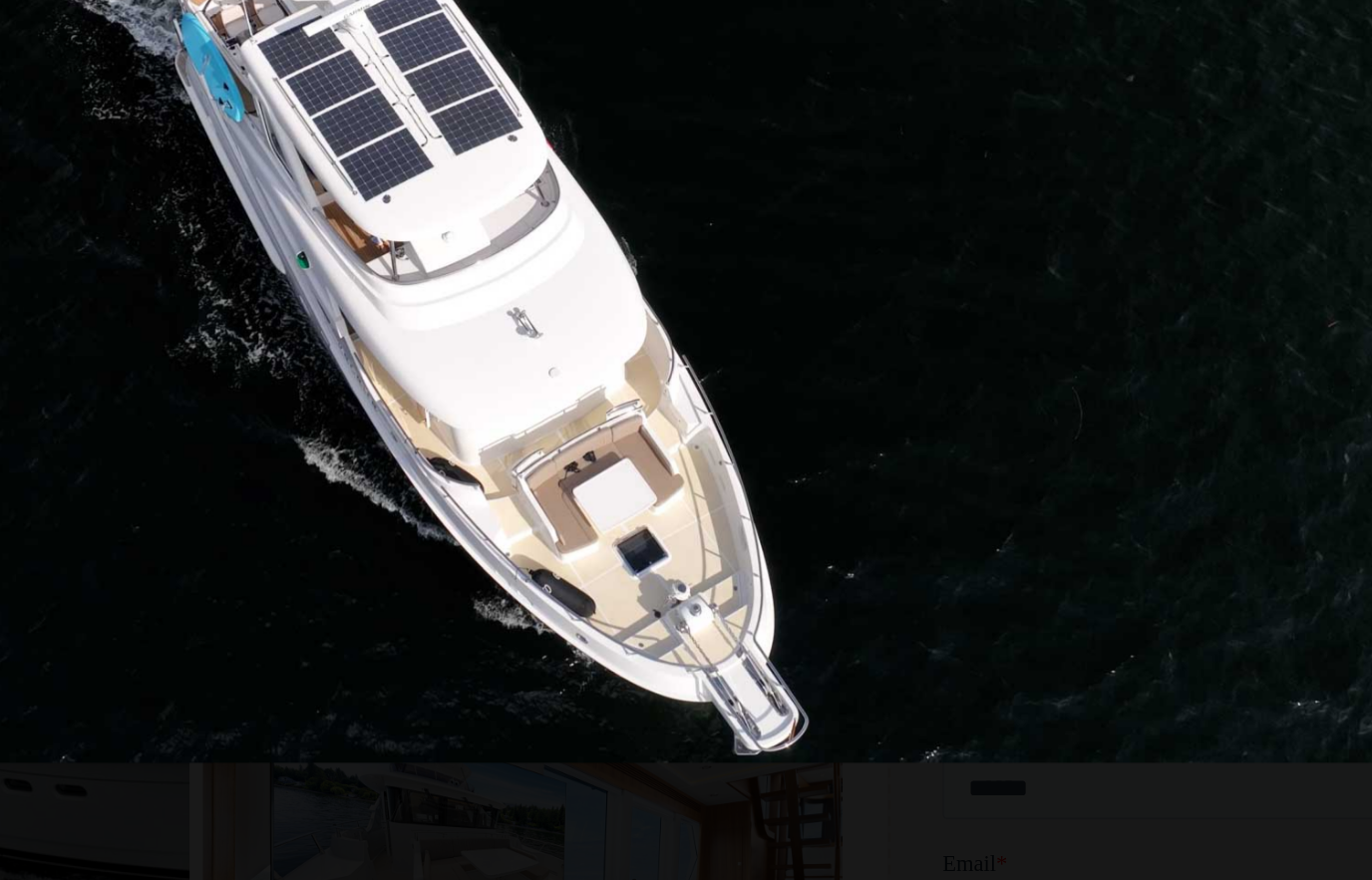 scroll, scrollTop: 132, scrollLeft: 0, axis: vertical 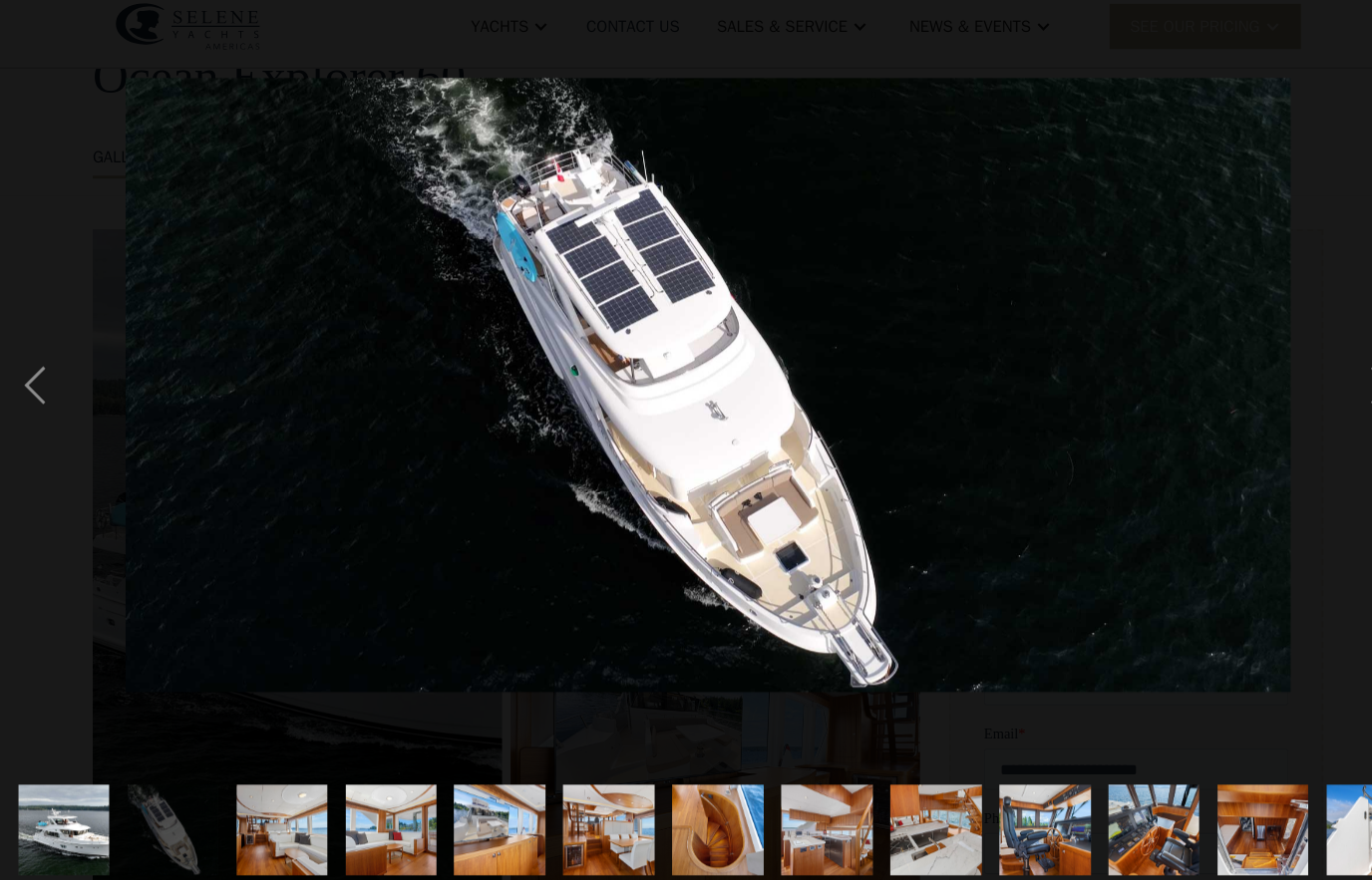 click at bounding box center (34, 388) 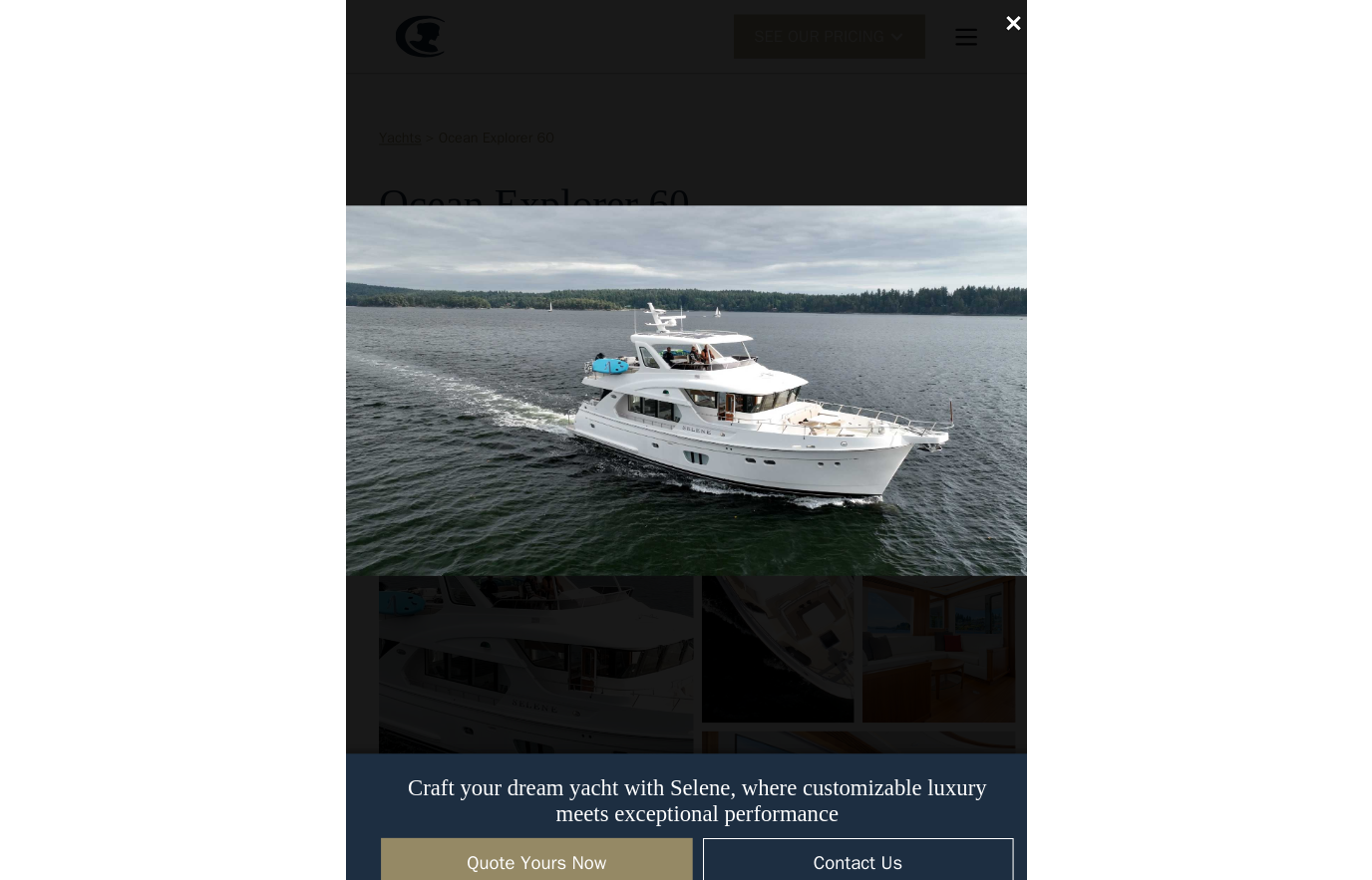 scroll, scrollTop: 14, scrollLeft: 0, axis: vertical 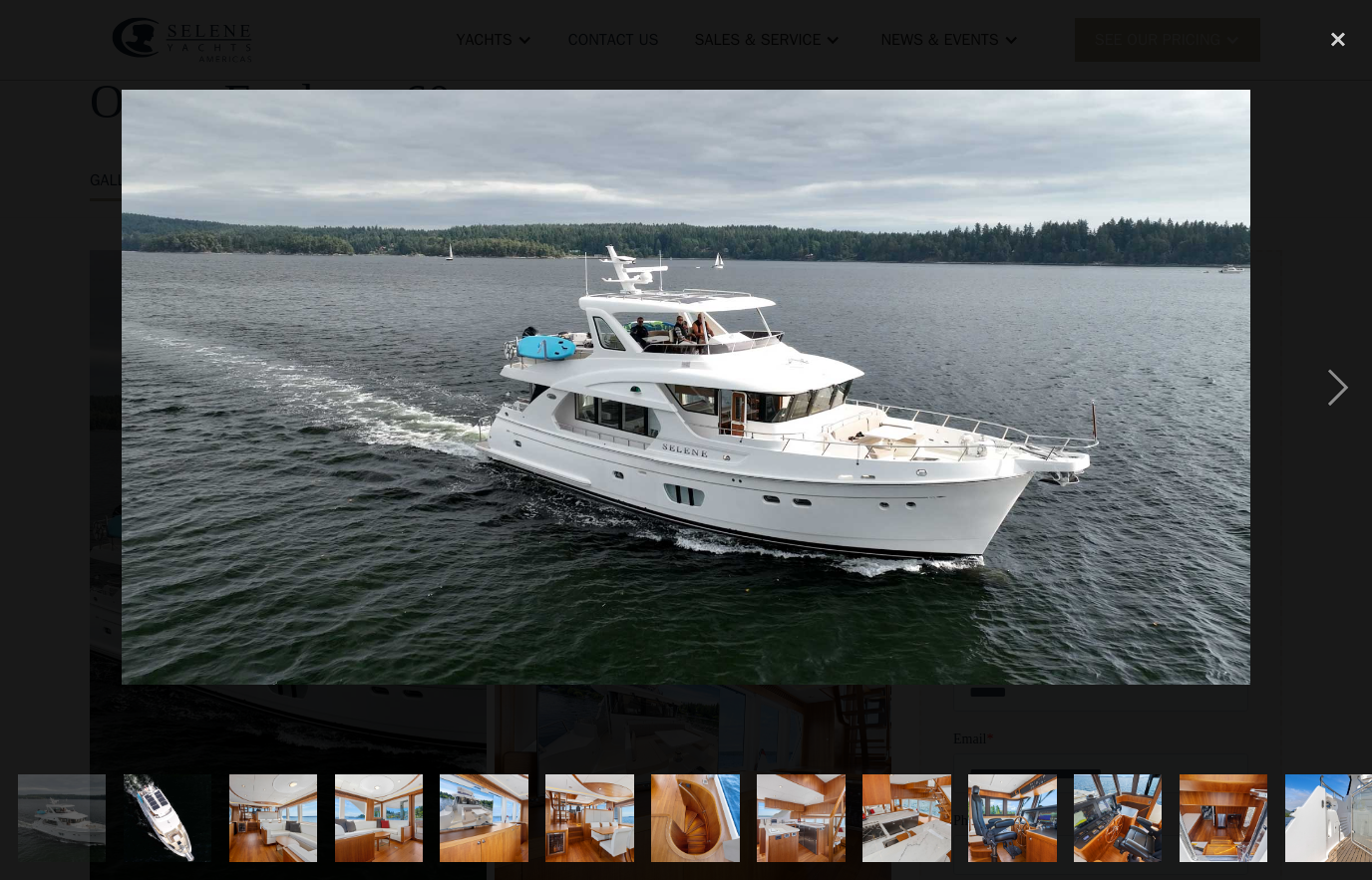 click at bounding box center [1338, 40] 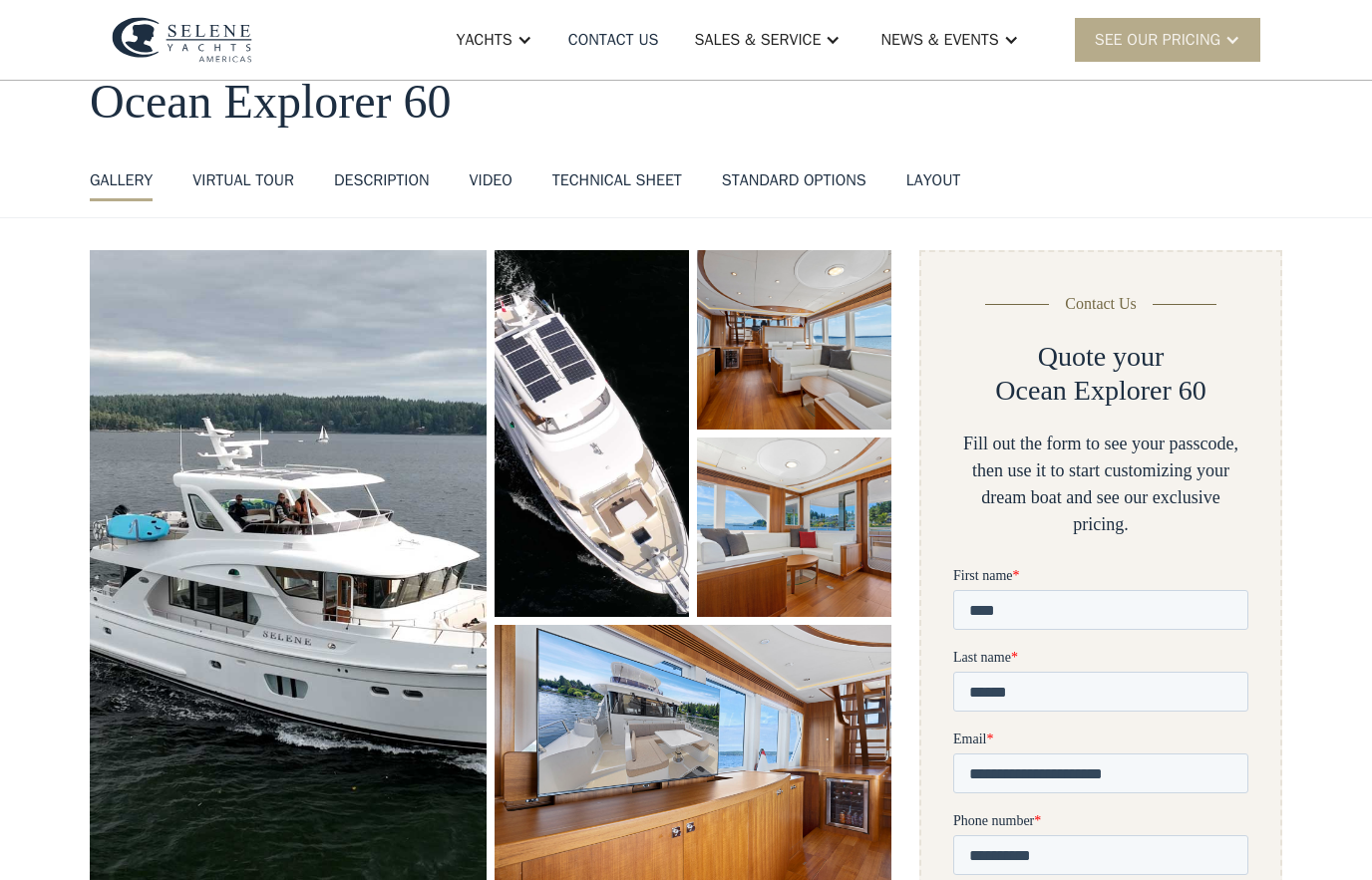 click on "Yachts" at bounding box center [484, 40] 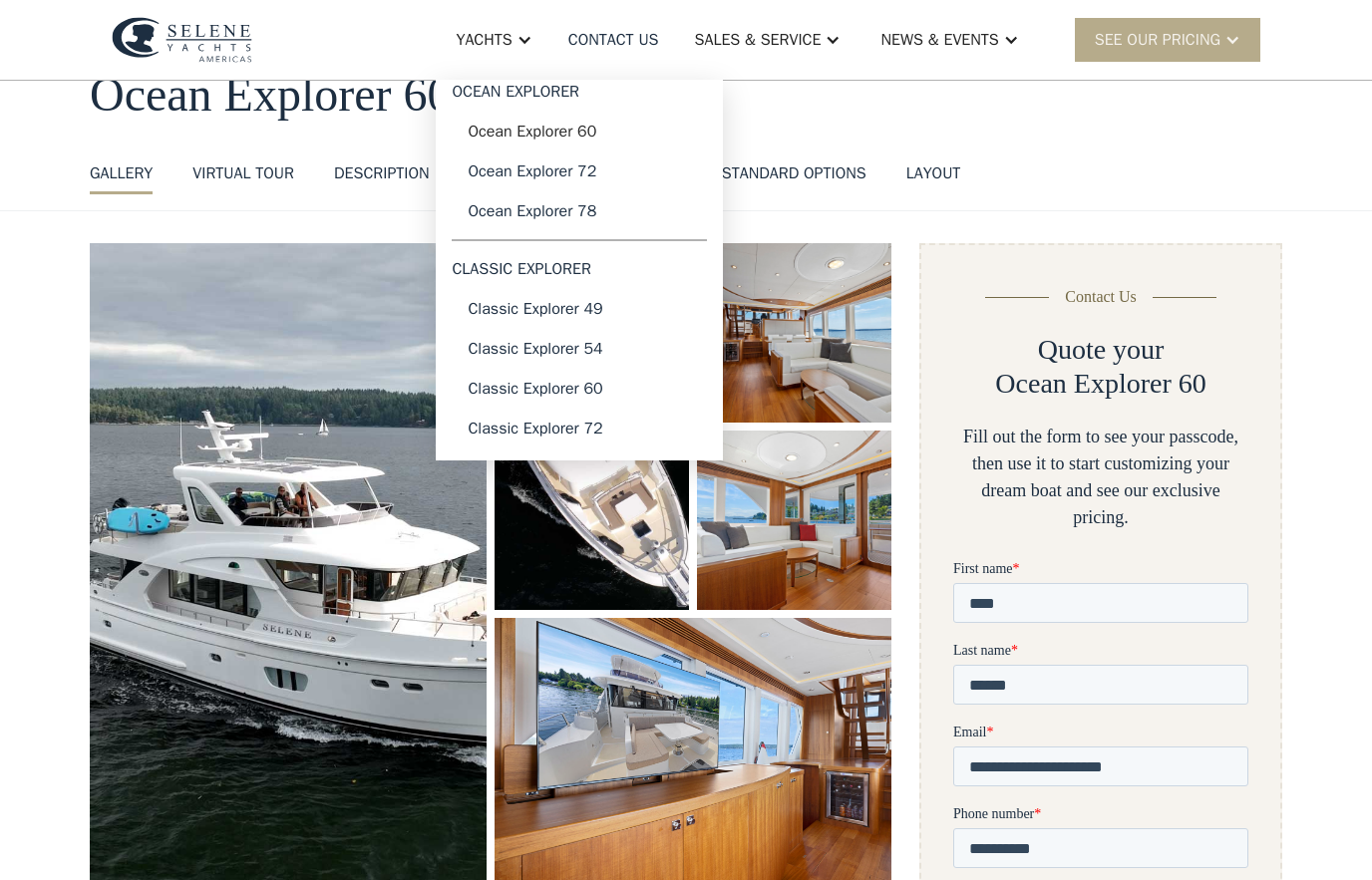 scroll, scrollTop: 103, scrollLeft: 0, axis: vertical 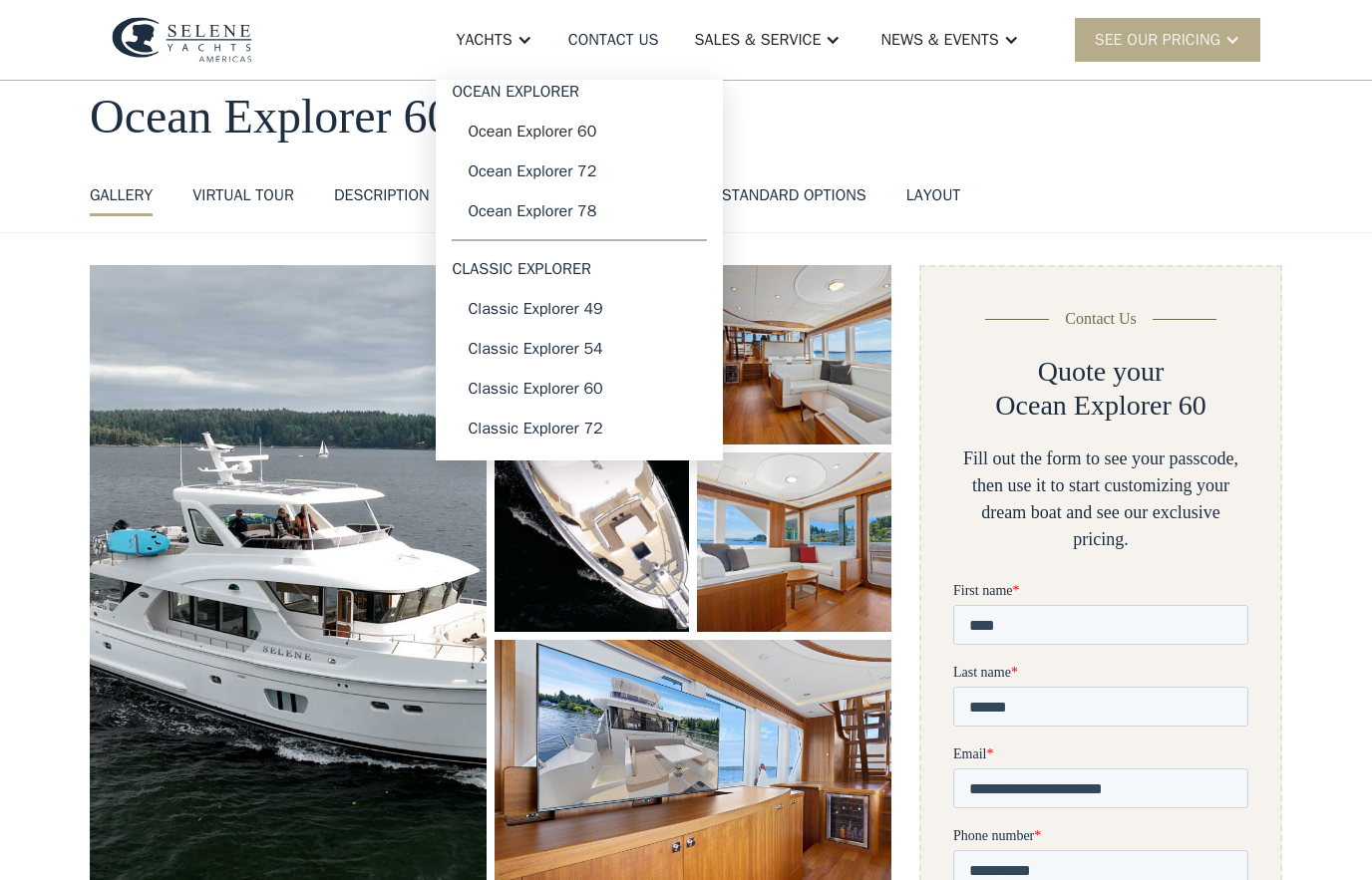 click on "Classic Explorer 72" at bounding box center (579, 429) 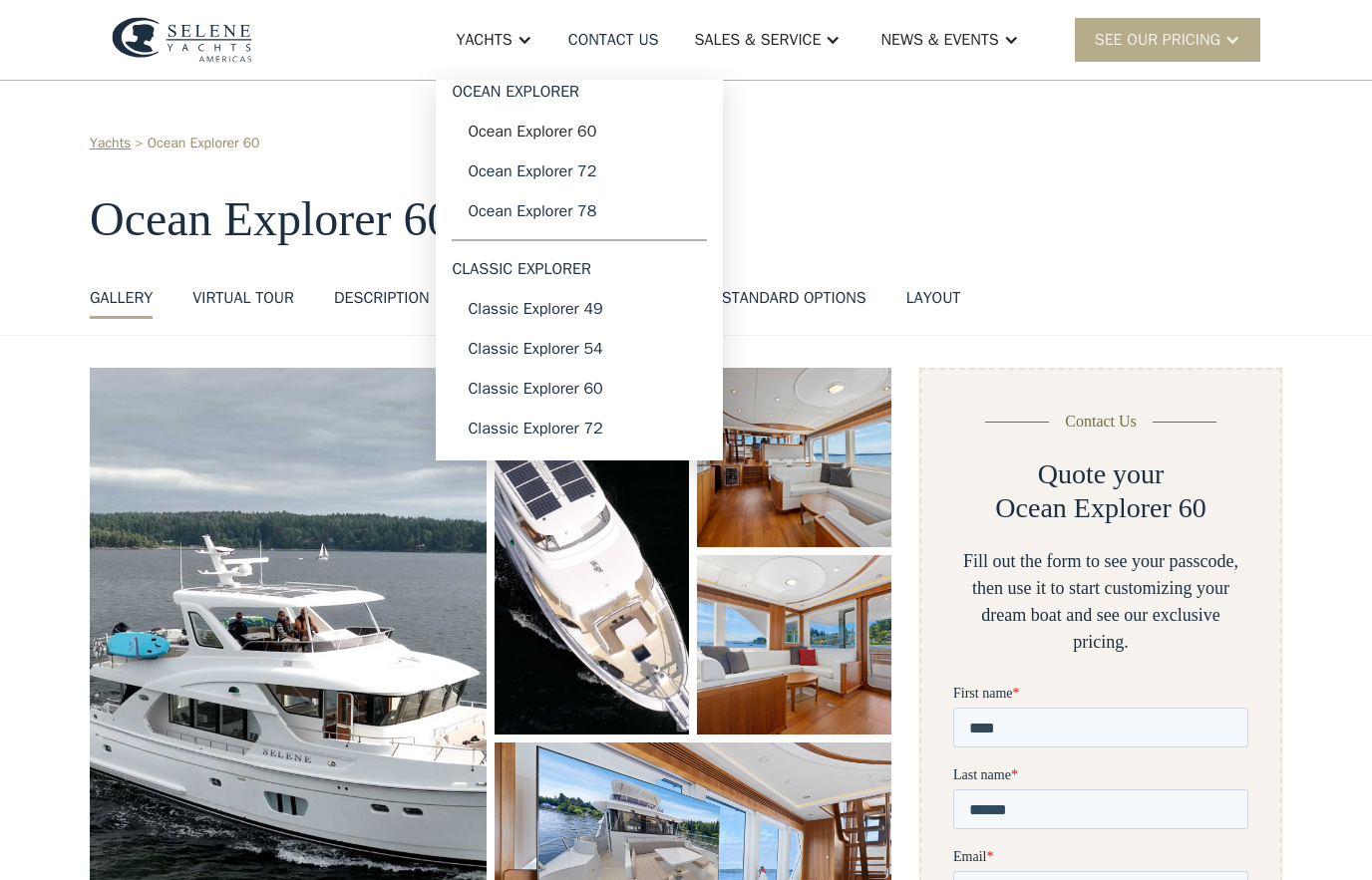 scroll, scrollTop: 198, scrollLeft: 0, axis: vertical 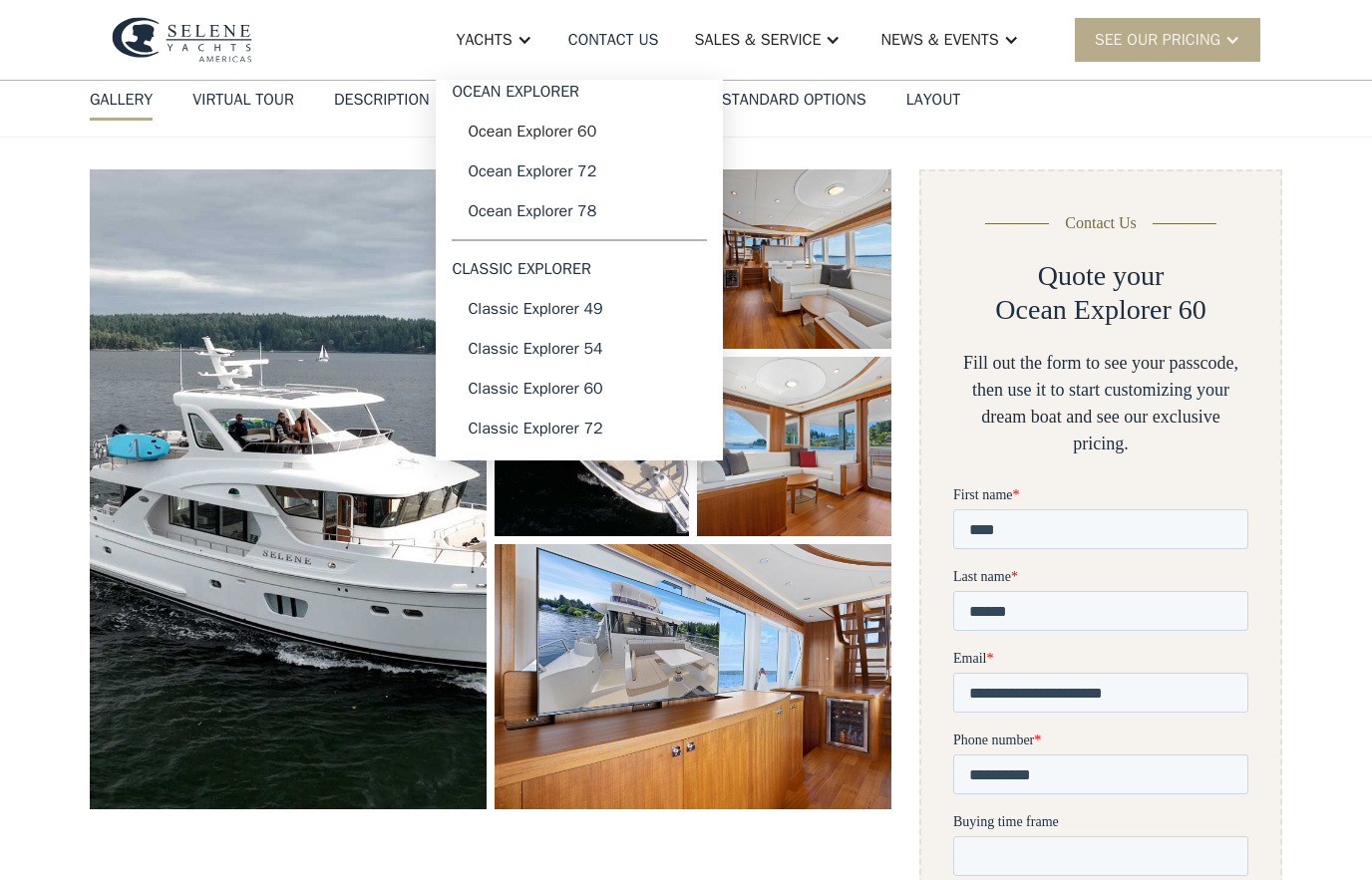 click on "Yachts > Ocean Explorer 60 Ocean Explorer 60 GALLERY GALLERY VIRTUAL TOUR DESCRIPTION VIDEO Technical sheet standard options layout" at bounding box center (686, 10) 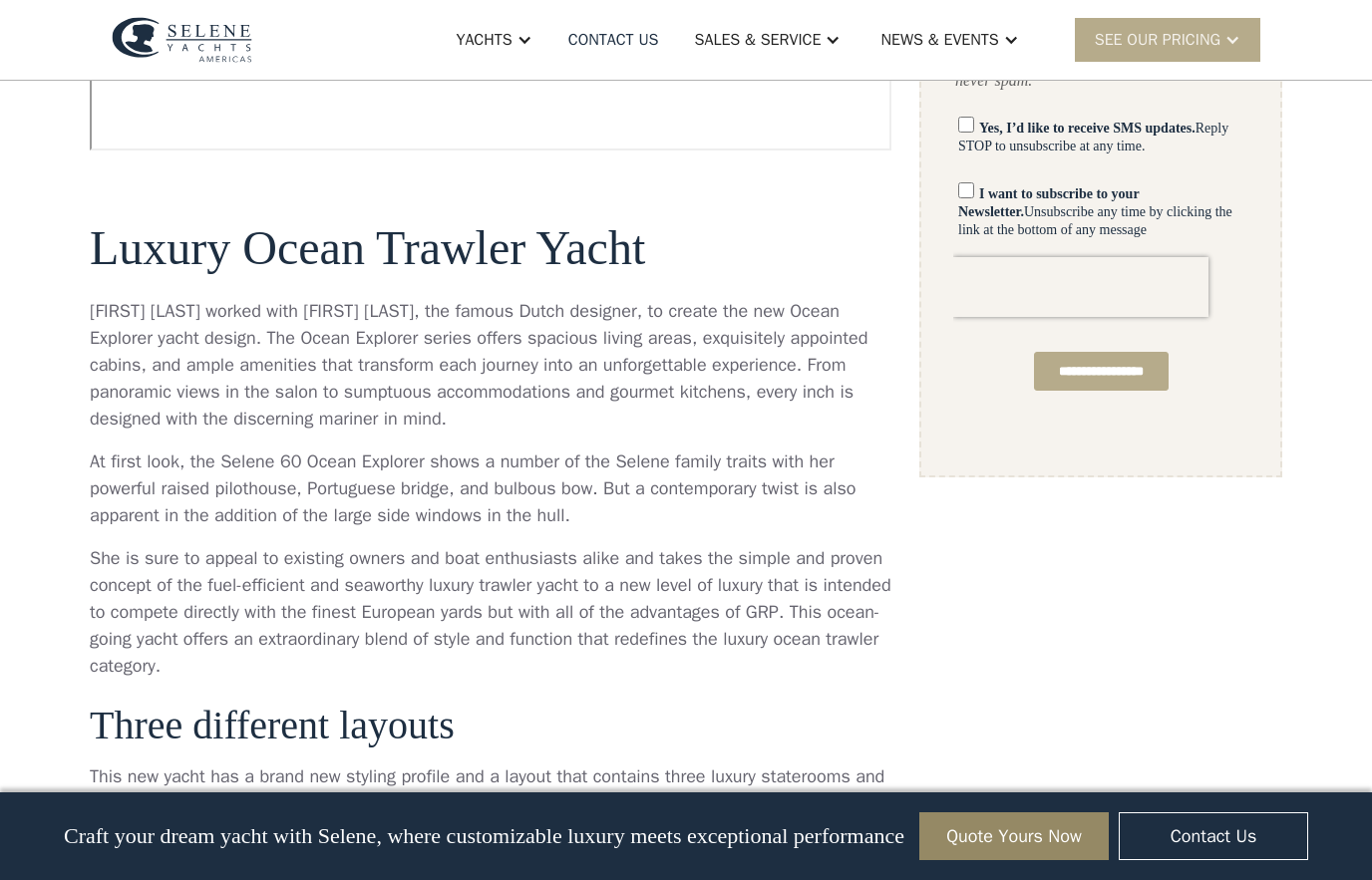 scroll, scrollTop: 1401, scrollLeft: 0, axis: vertical 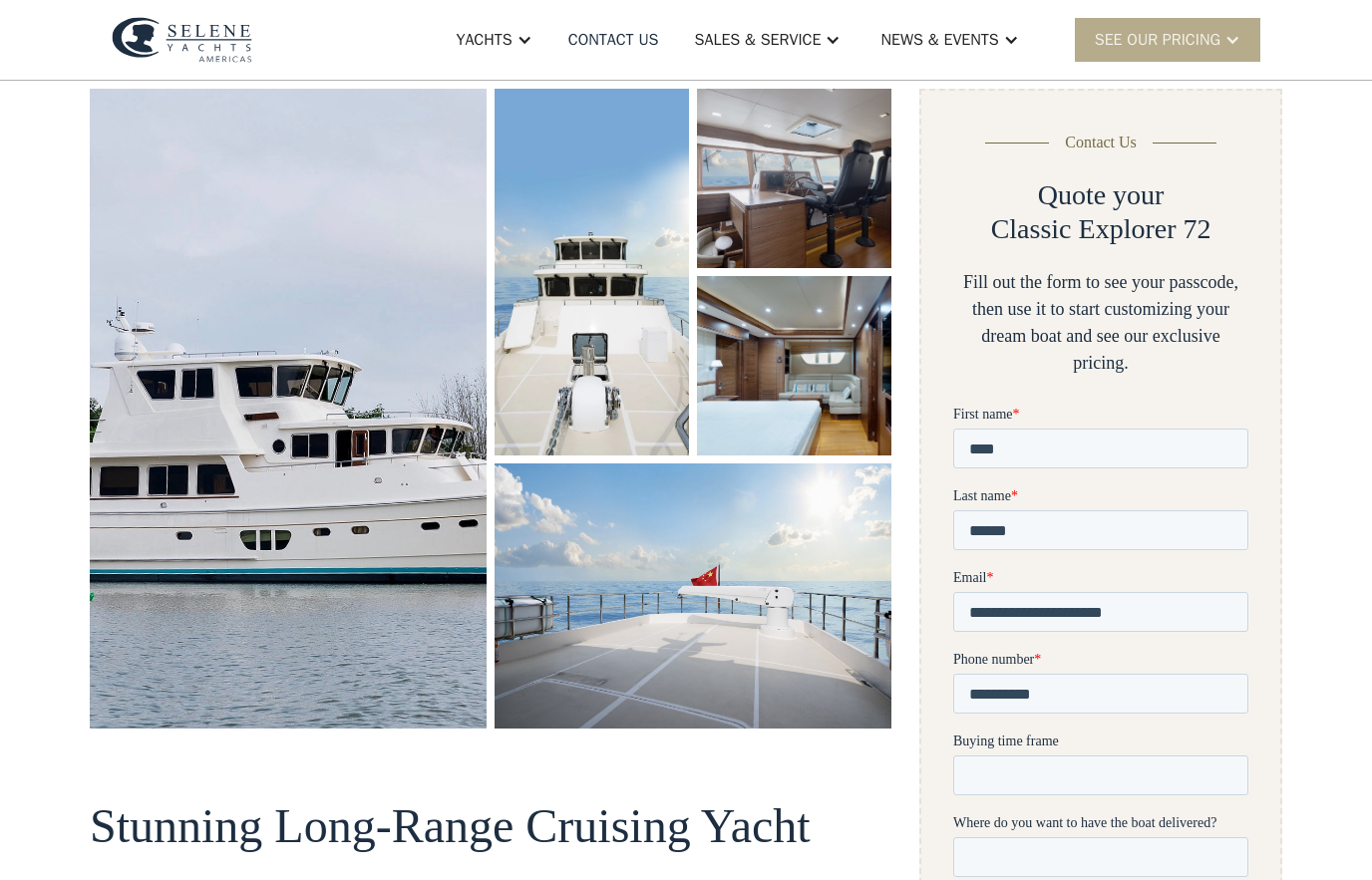 click at bounding box center (288, 409) 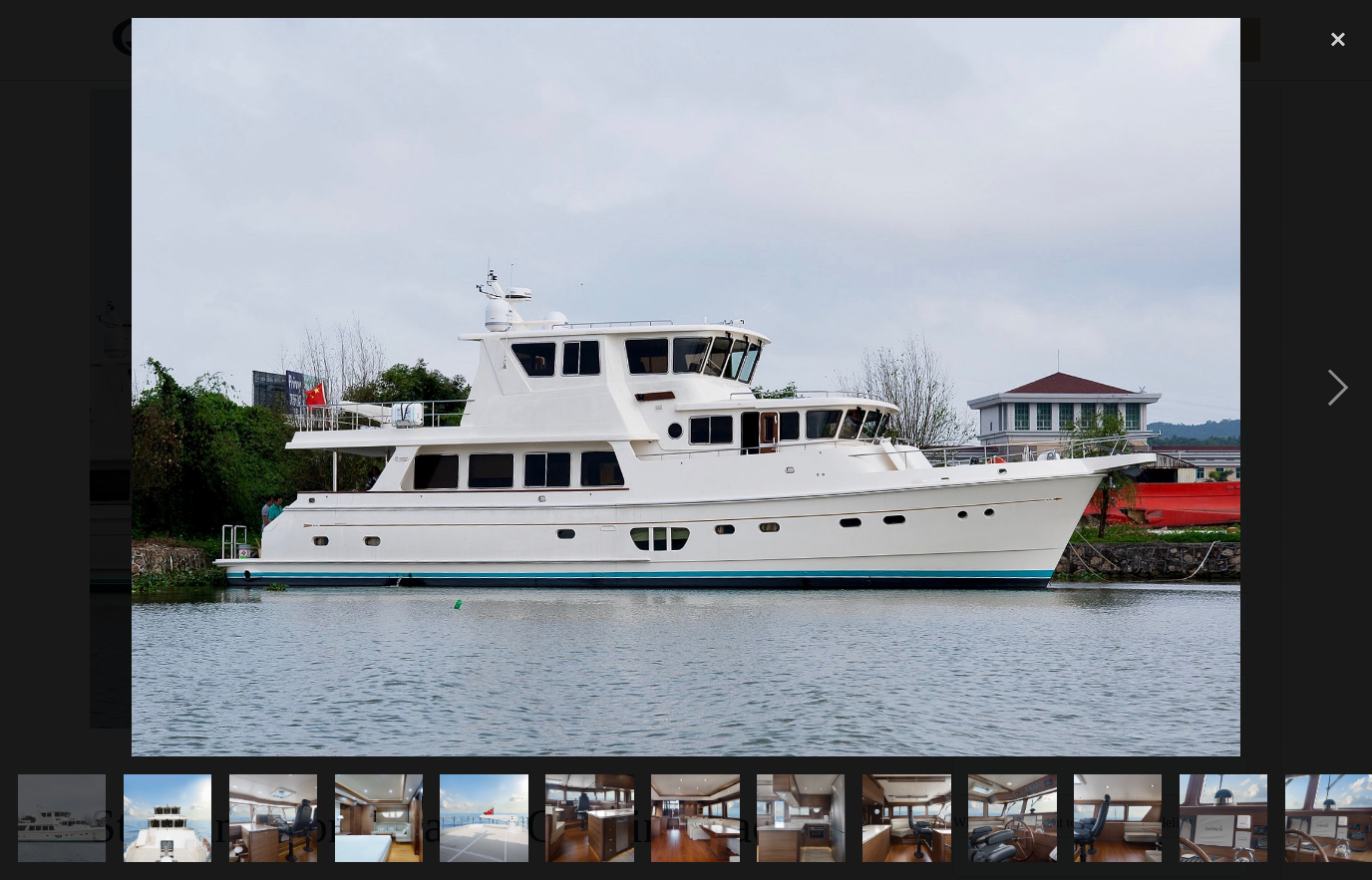 click at bounding box center [1338, 388] 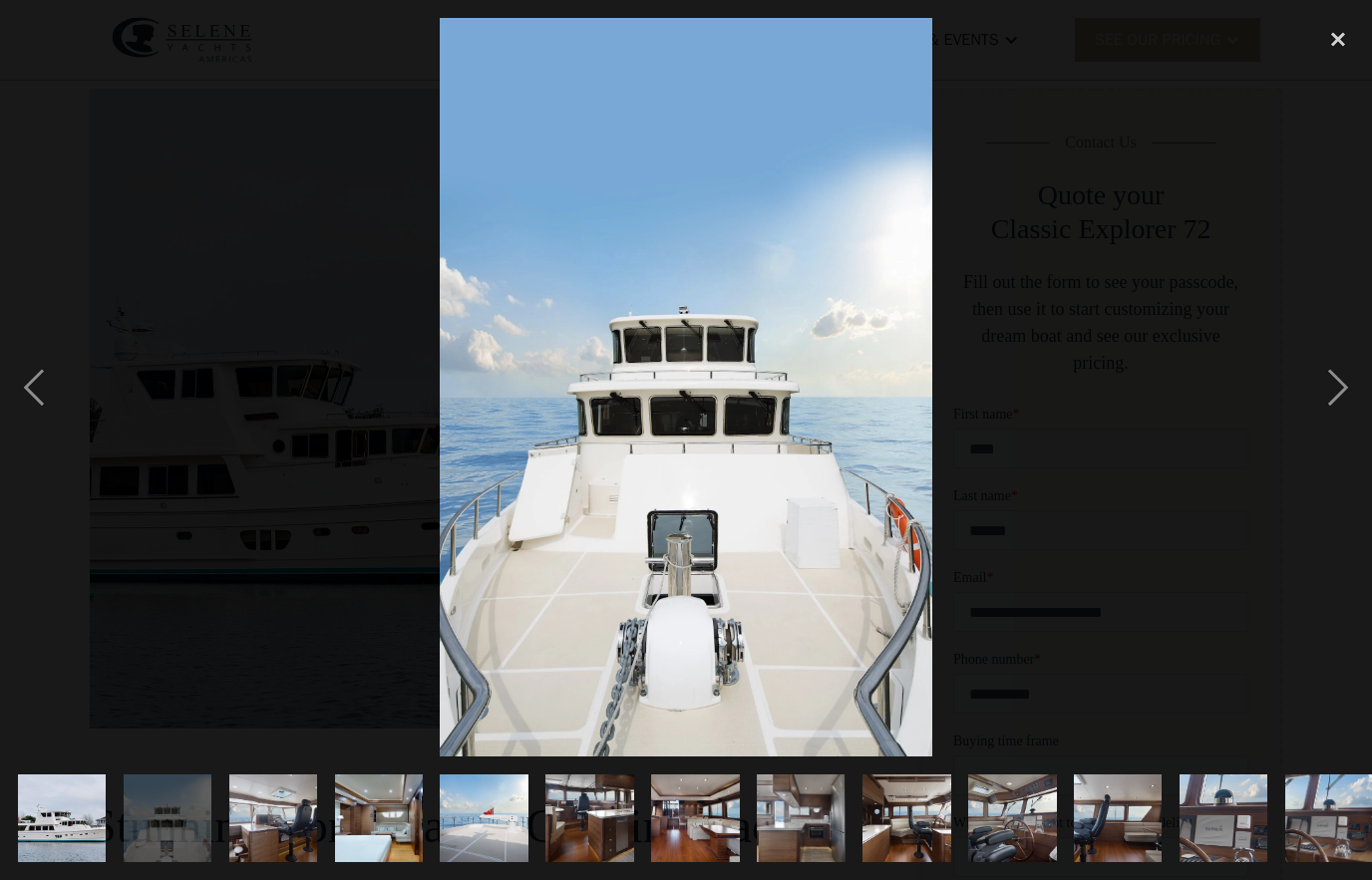click at bounding box center (1338, 388) 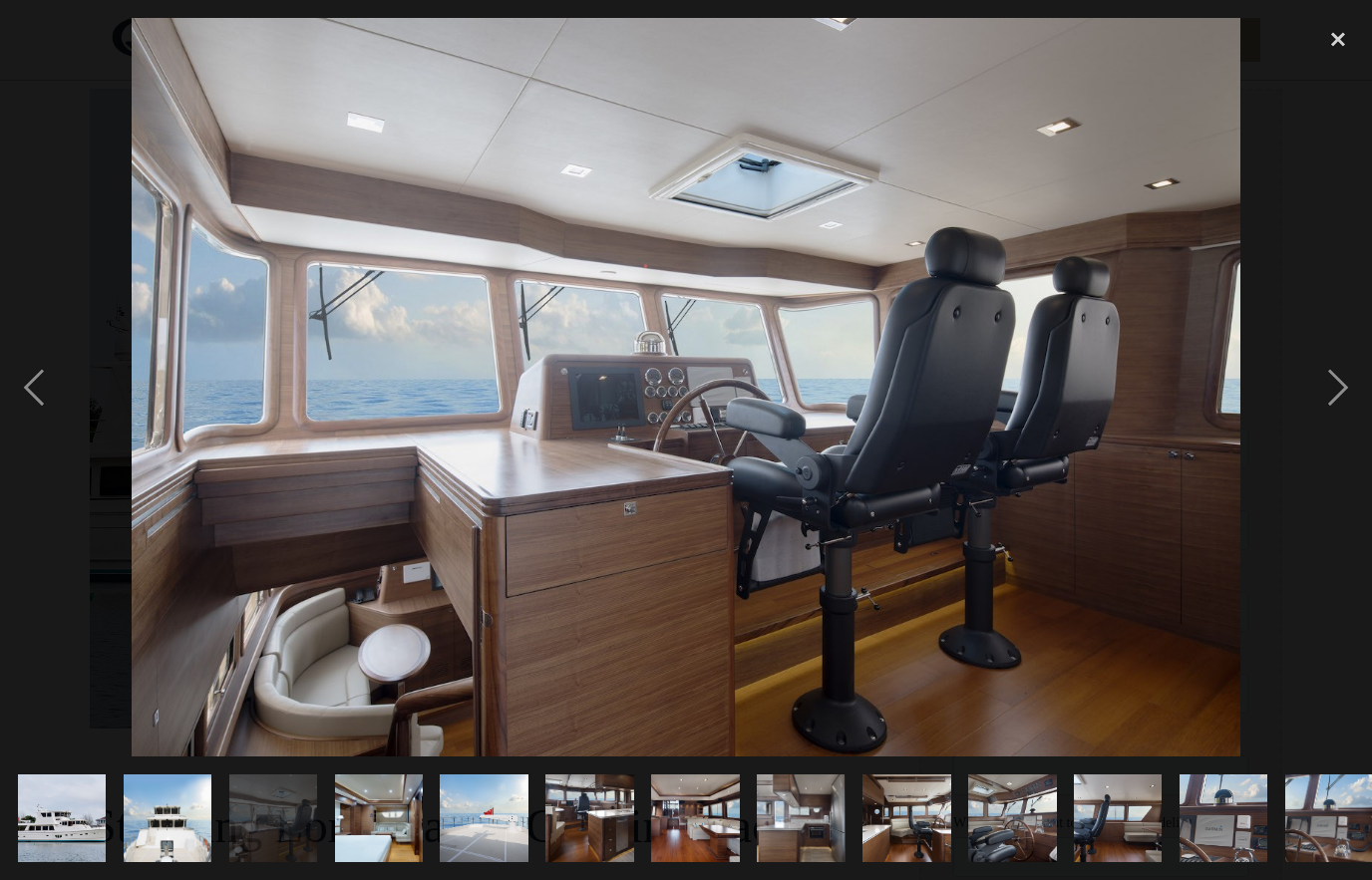 click at bounding box center (1338, 388) 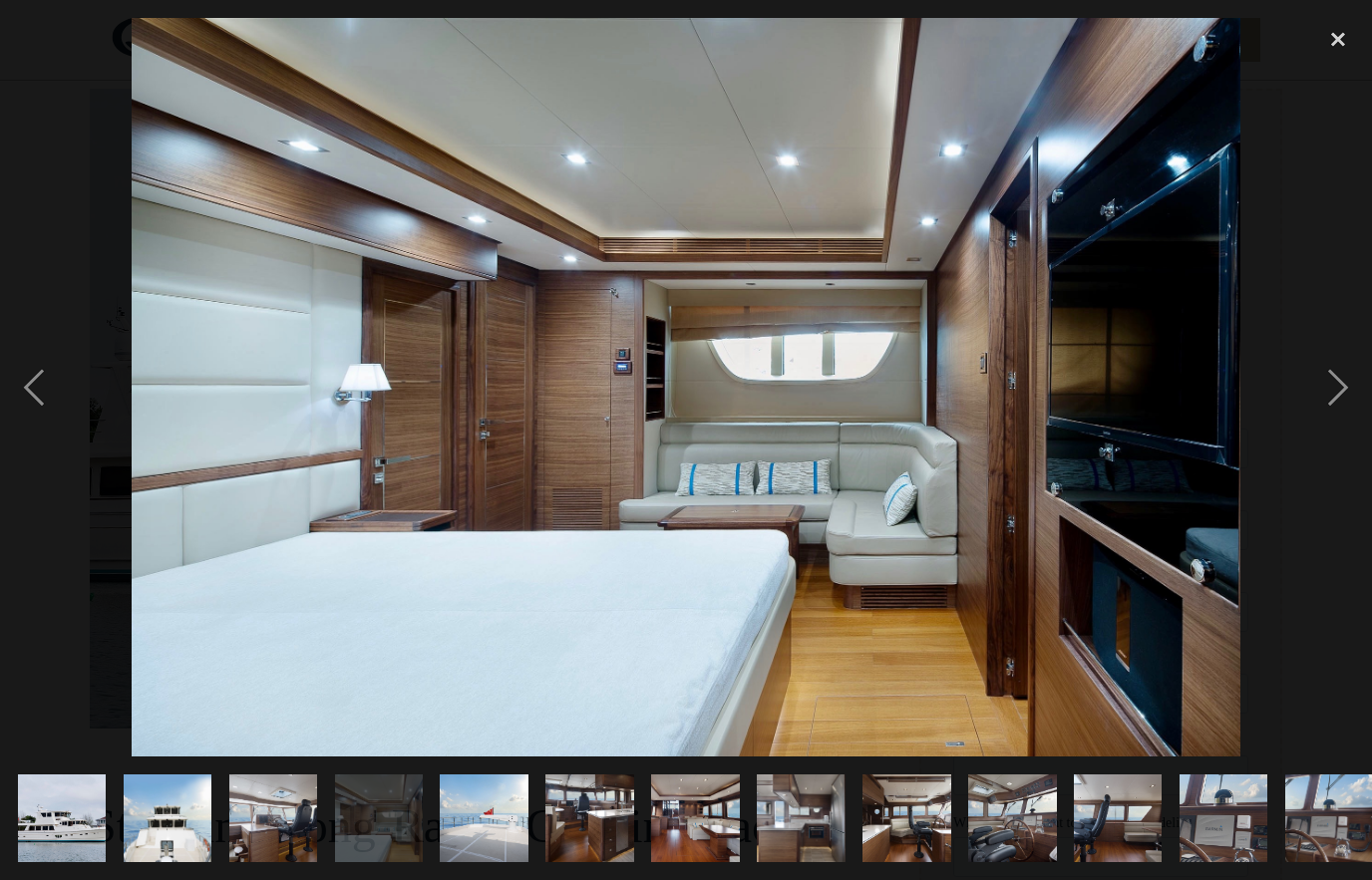 click at bounding box center (1338, 388) 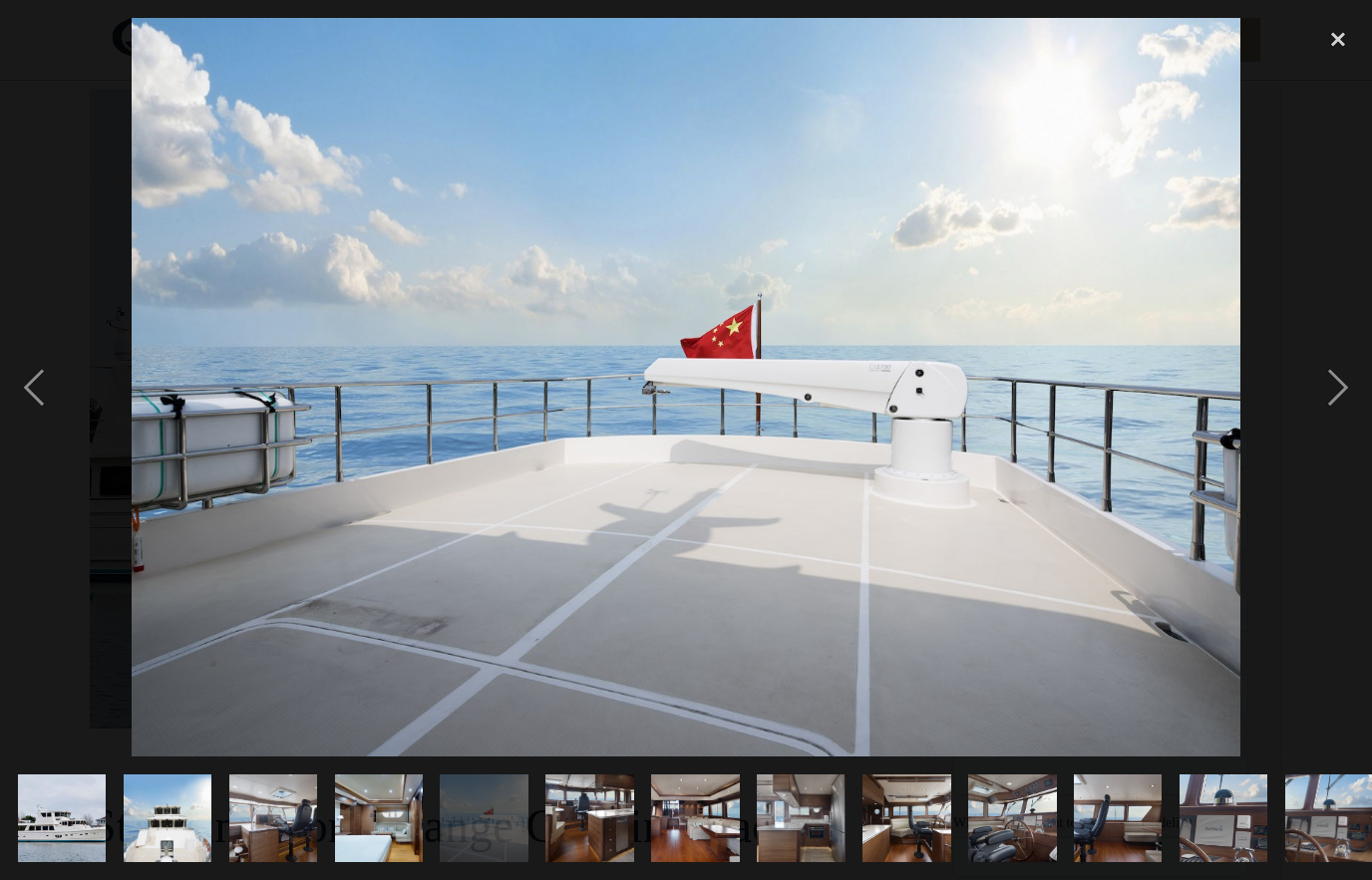 click at bounding box center (1338, 388) 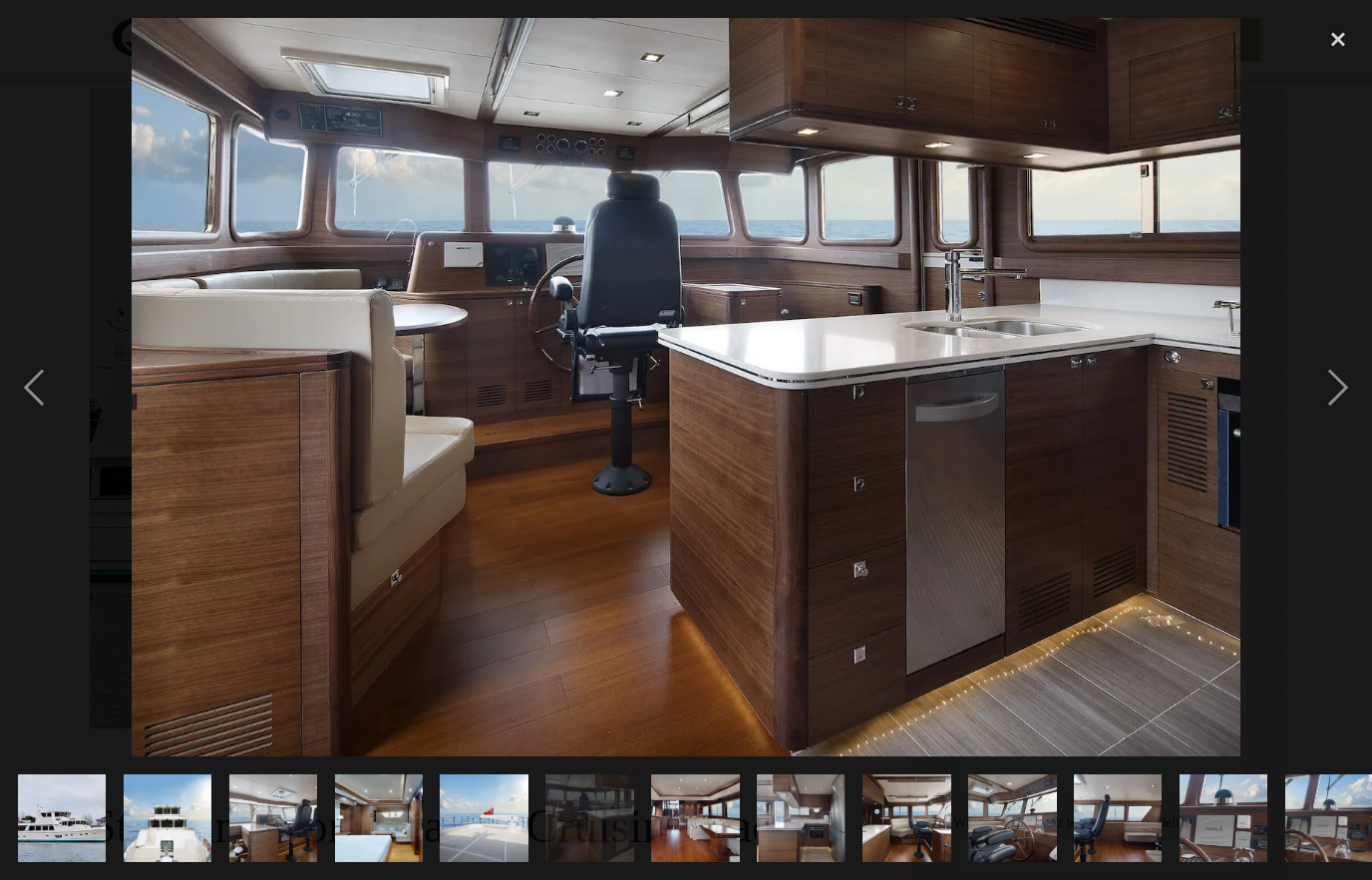 click at bounding box center [1338, 388] 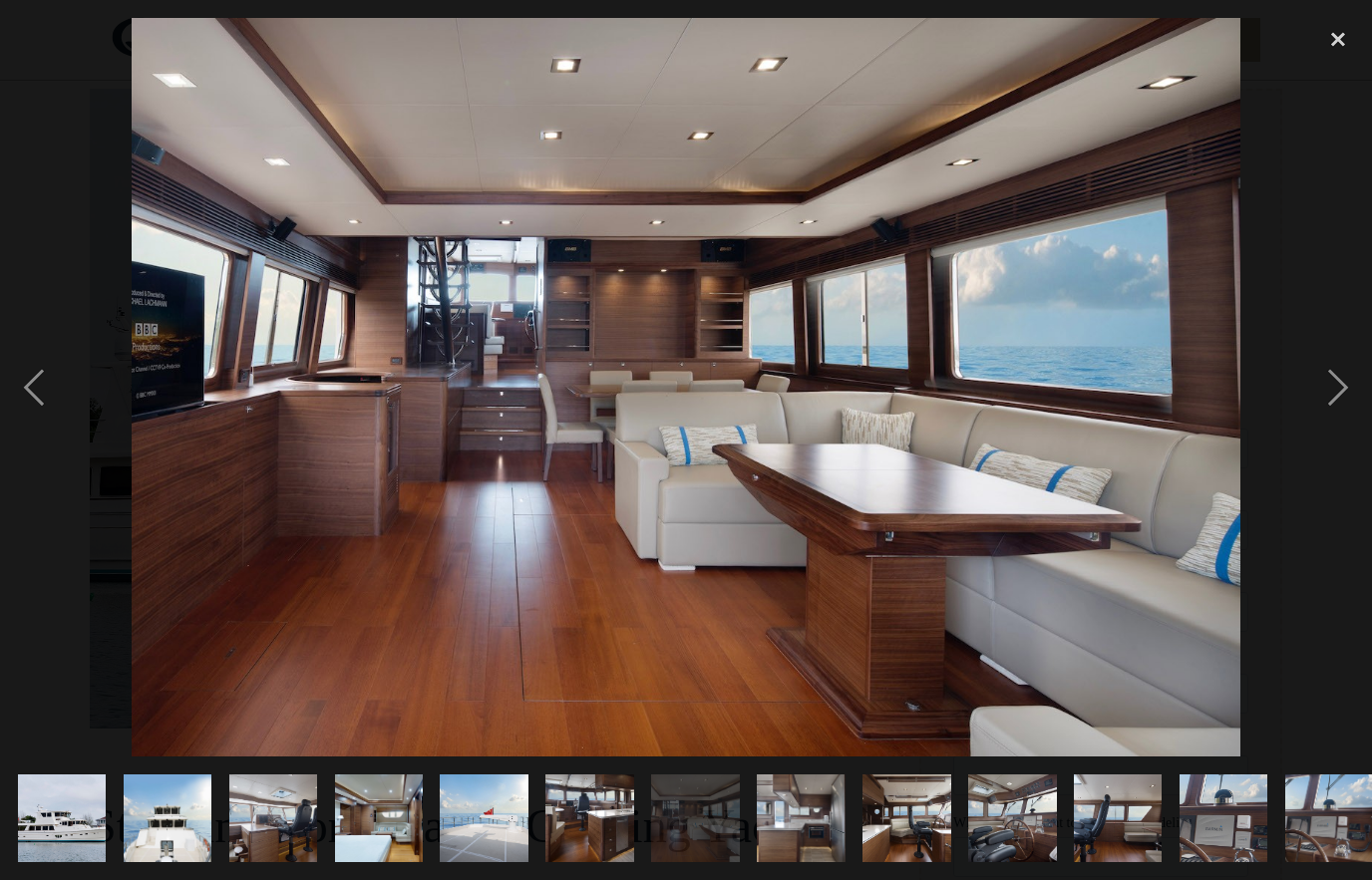 click at bounding box center [1338, 388] 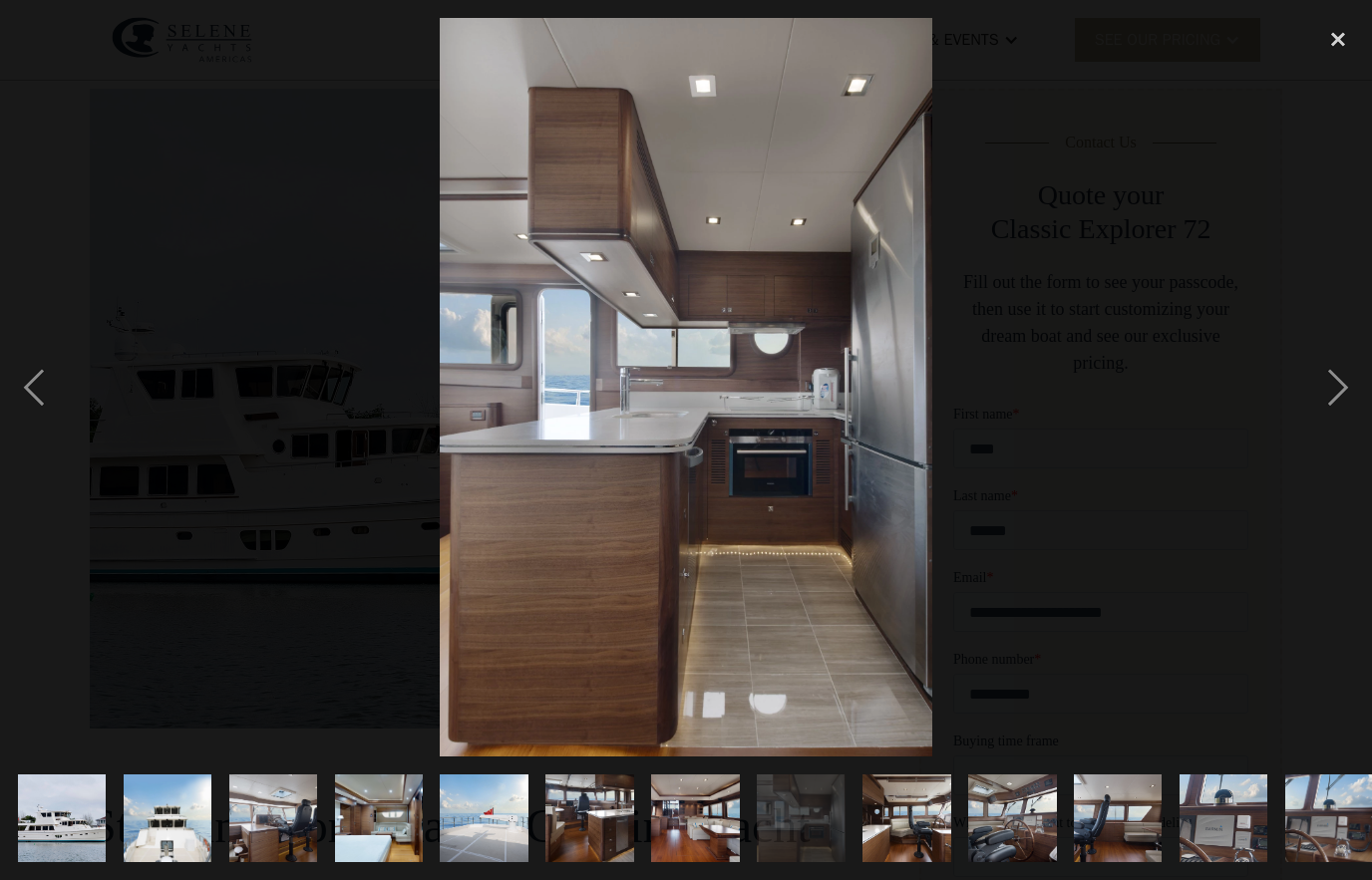 scroll, scrollTop: 0, scrollLeft: 0, axis: both 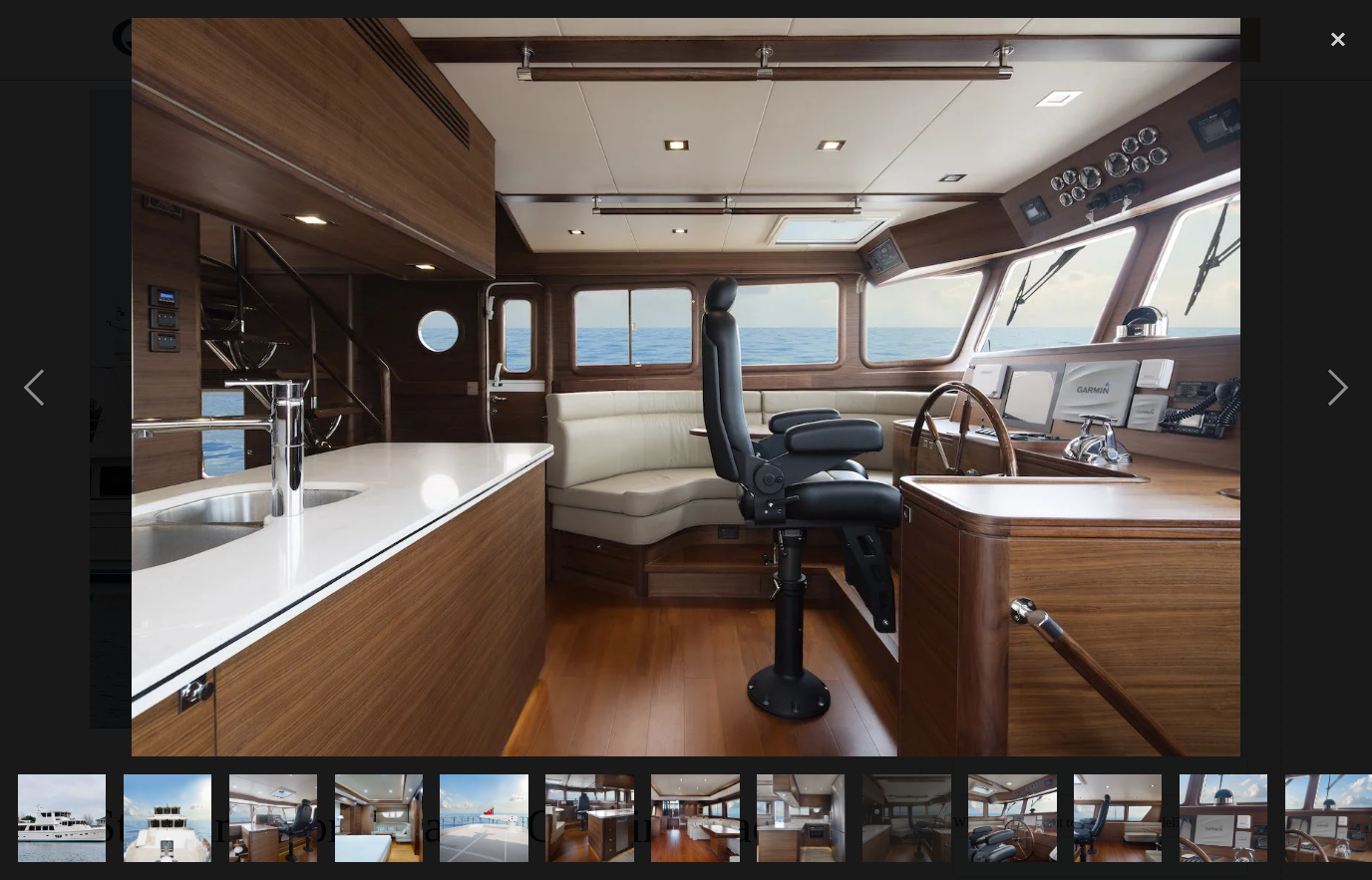click at bounding box center [1338, 388] 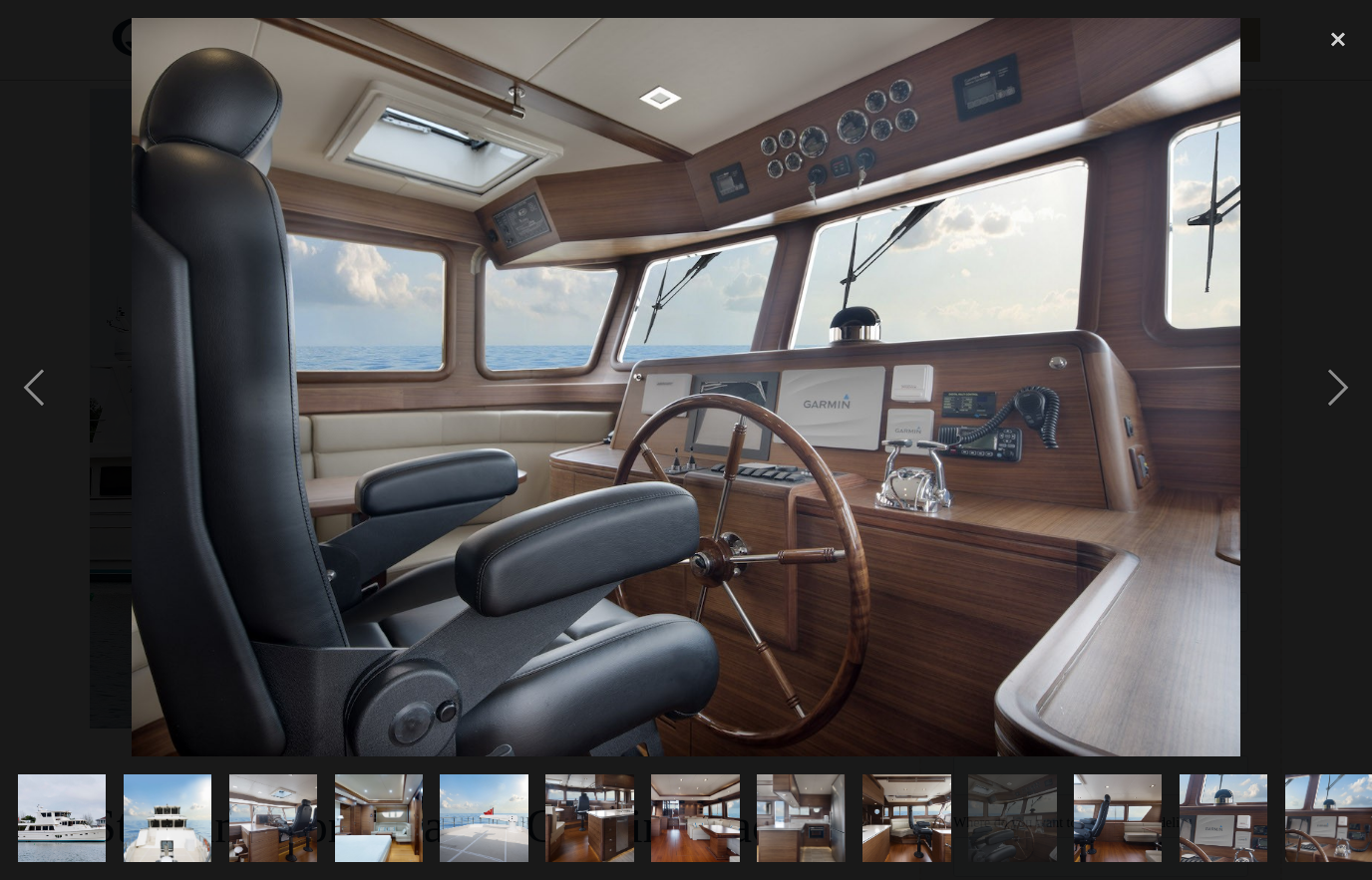 click at bounding box center (1338, 388) 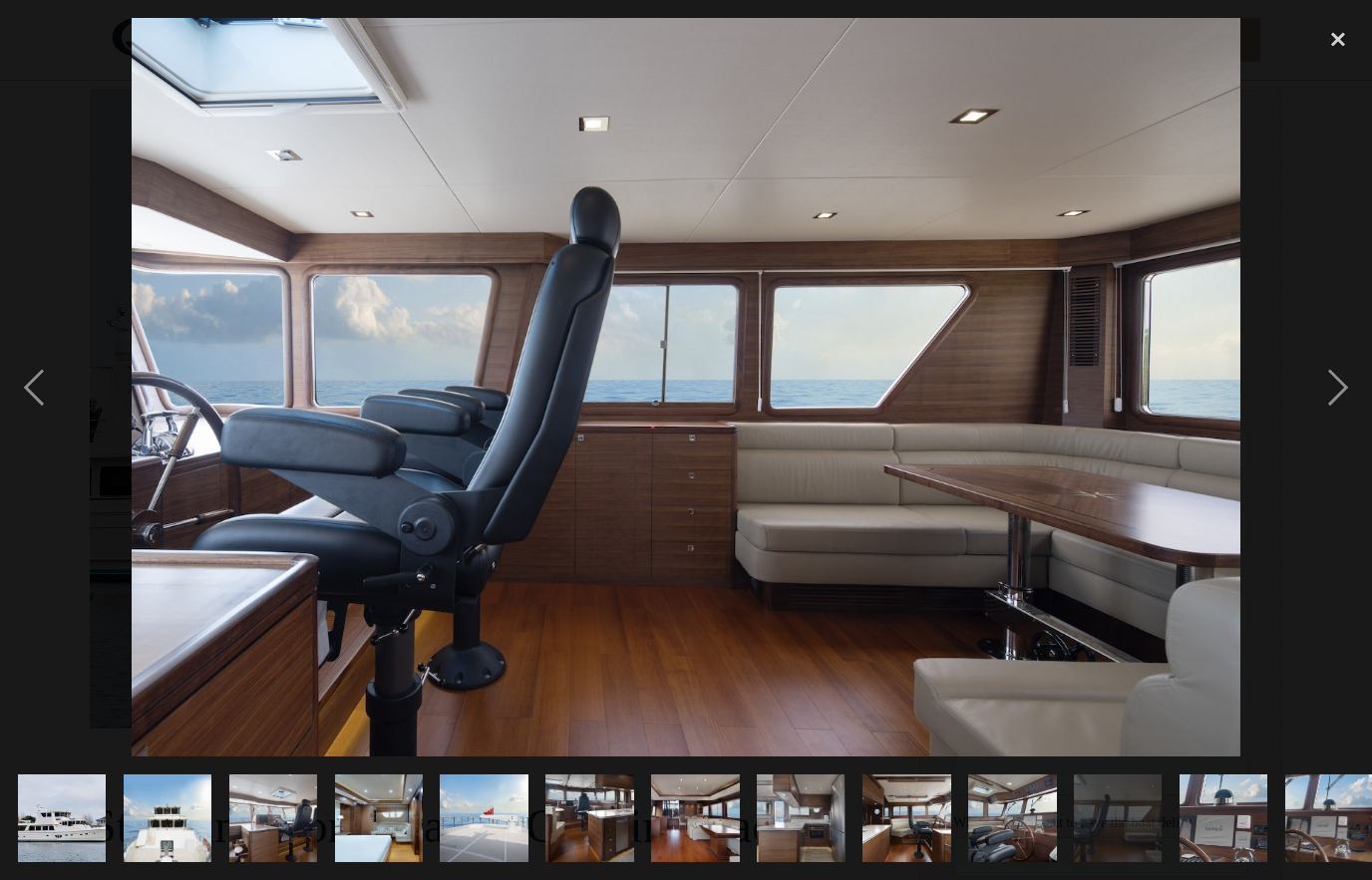 click at bounding box center [1338, 40] 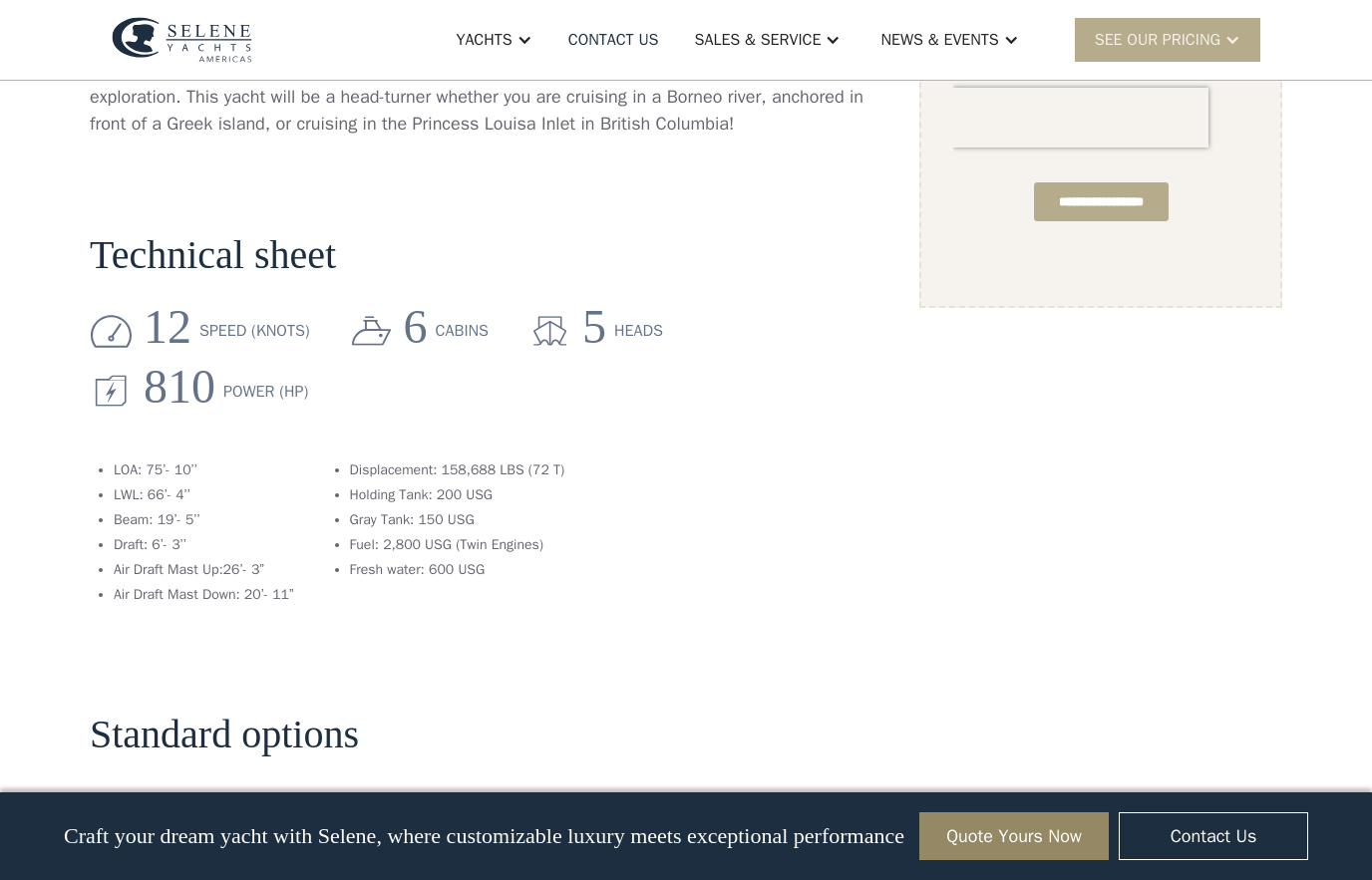 scroll, scrollTop: 1550, scrollLeft: 0, axis: vertical 